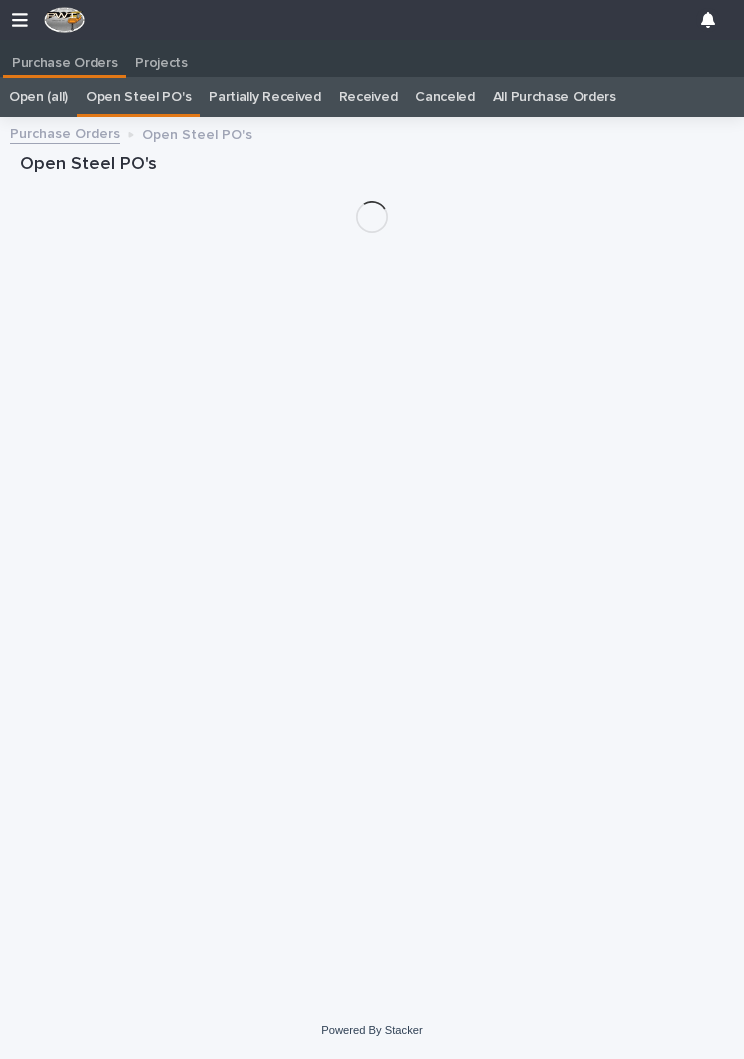 scroll, scrollTop: 0, scrollLeft: 0, axis: both 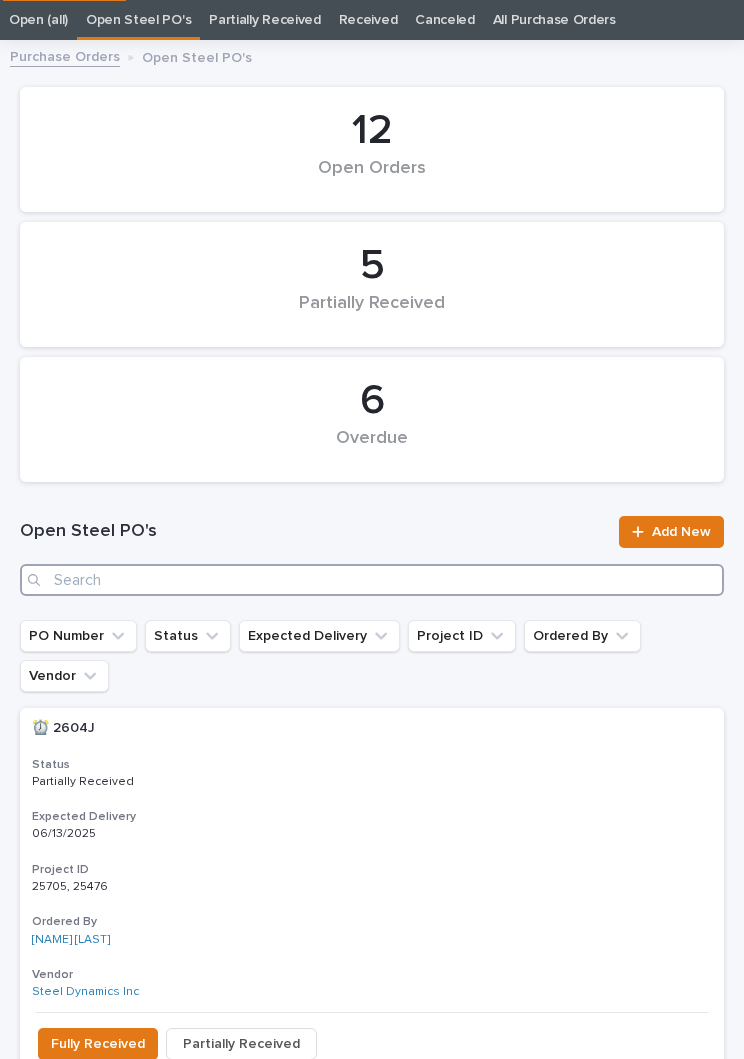 click at bounding box center [372, 580] 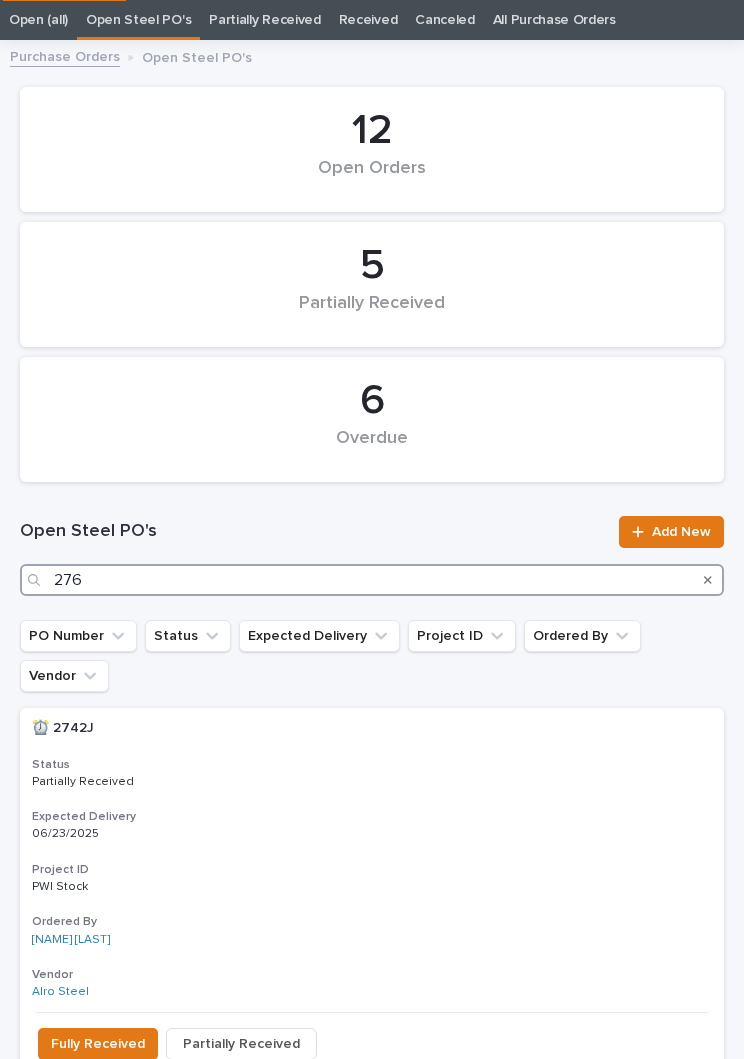 type on "2765" 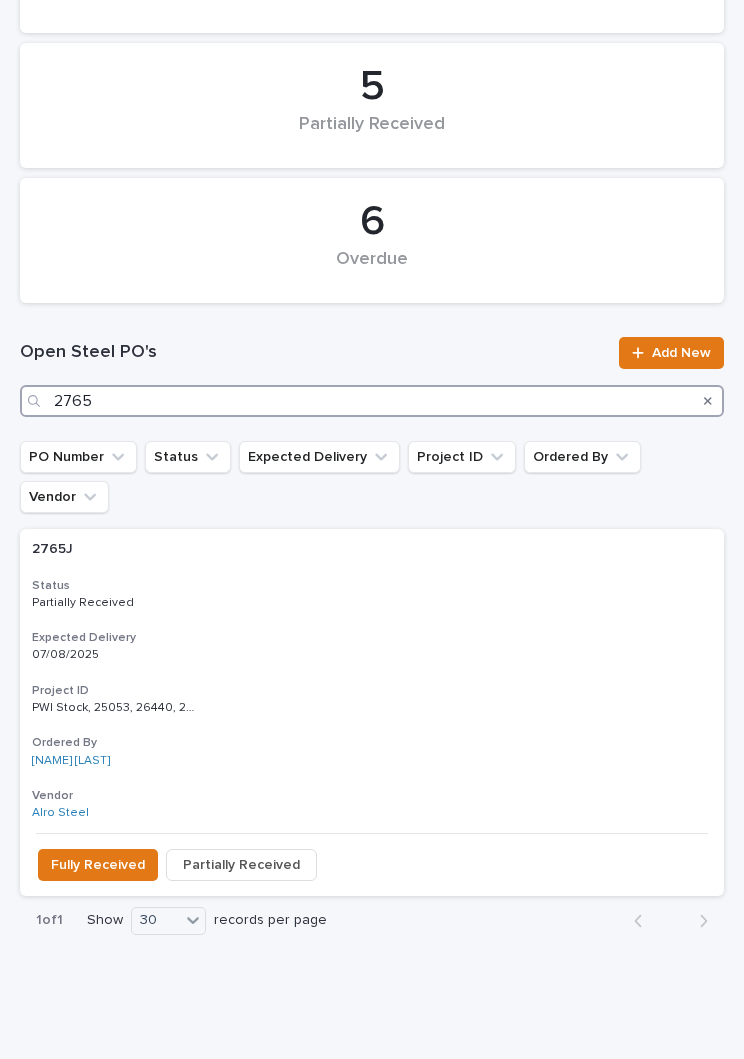 scroll, scrollTop: 255, scrollLeft: 0, axis: vertical 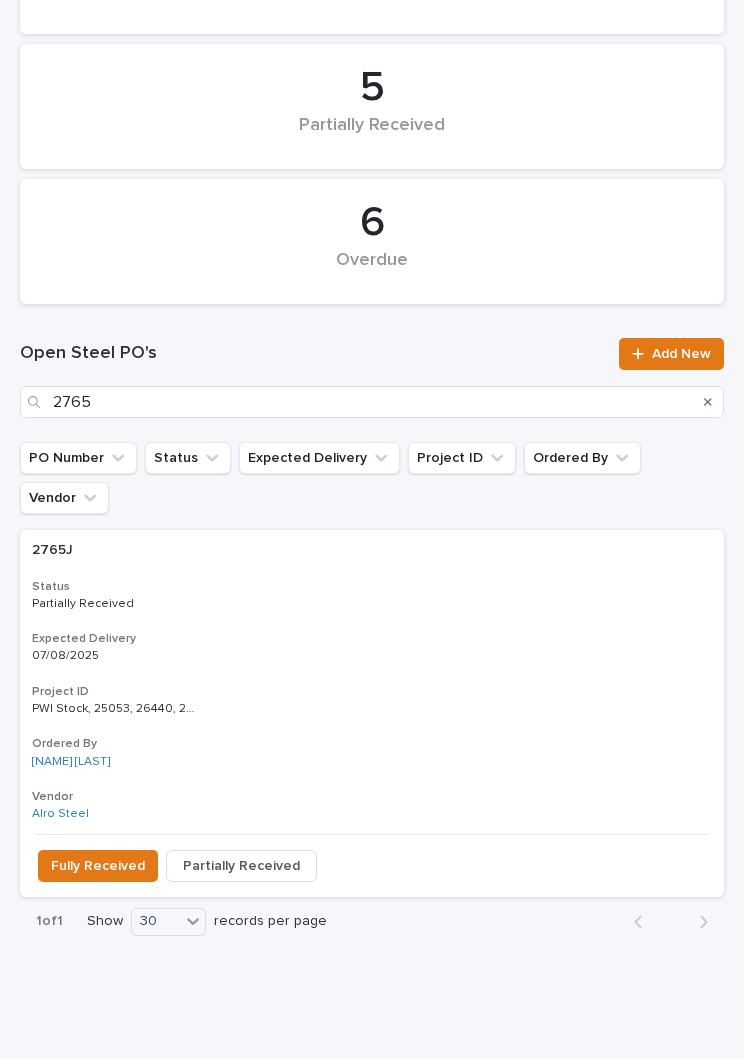 click on "2765J 2765J   Status Partially Received Expected Delivery [DATE] Project ID PWI Stock, 25053, 26440, 26459 PWI Stock, 25053, 26440, 26459   Ordered By [NAME] [LAST]   Vendor Alro Steel" at bounding box center [372, 682] 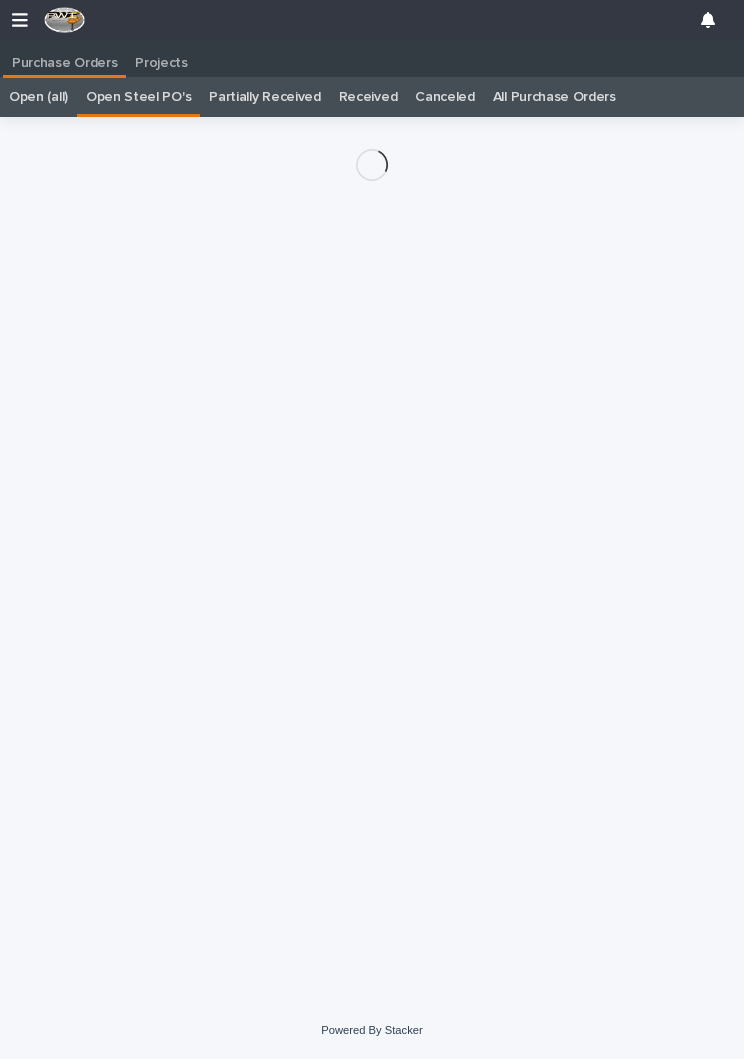 scroll, scrollTop: 11, scrollLeft: 0, axis: vertical 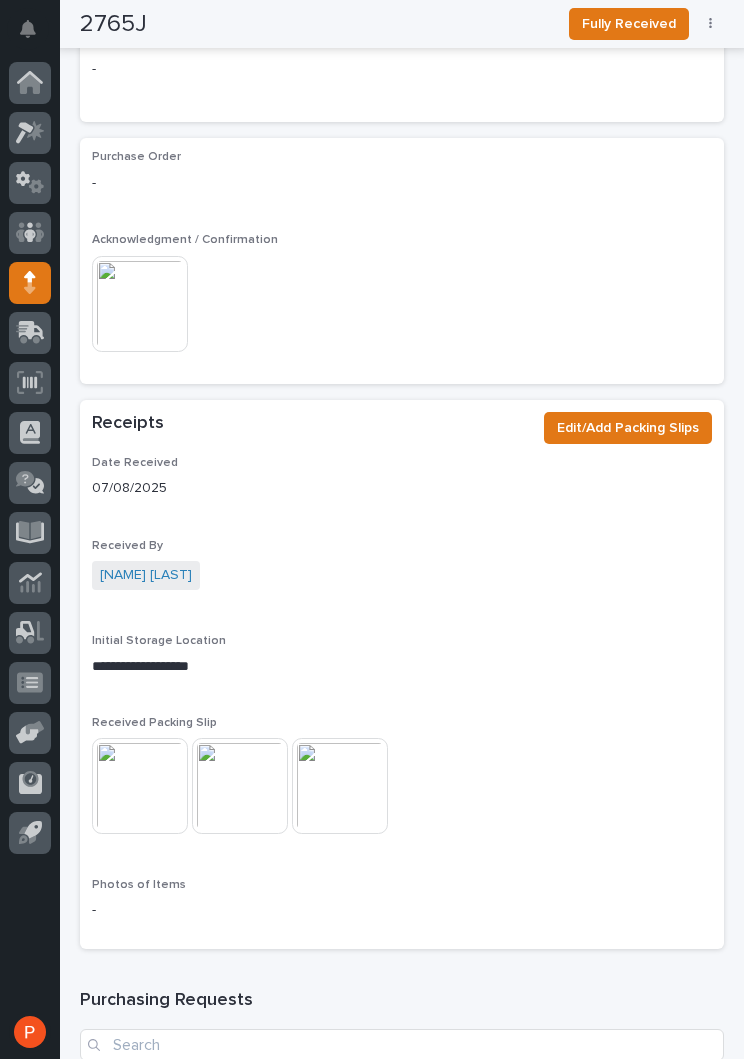click on "Edit/Add Packing Slips" at bounding box center (628, 428) 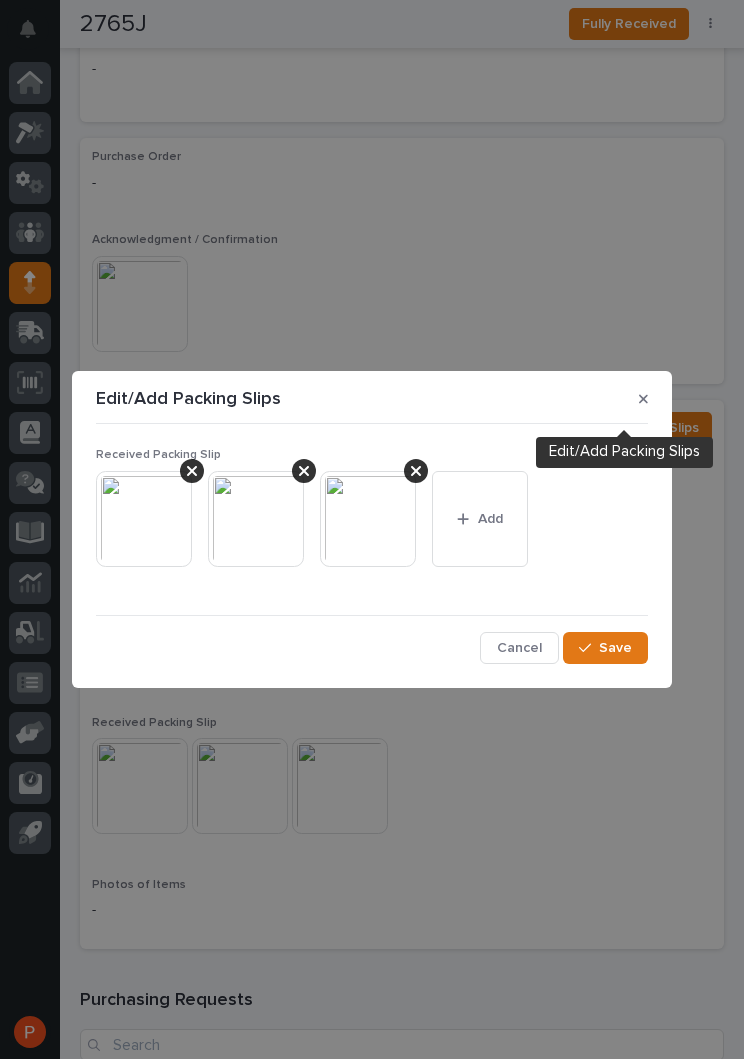 click on "Add" at bounding box center (490, 519) 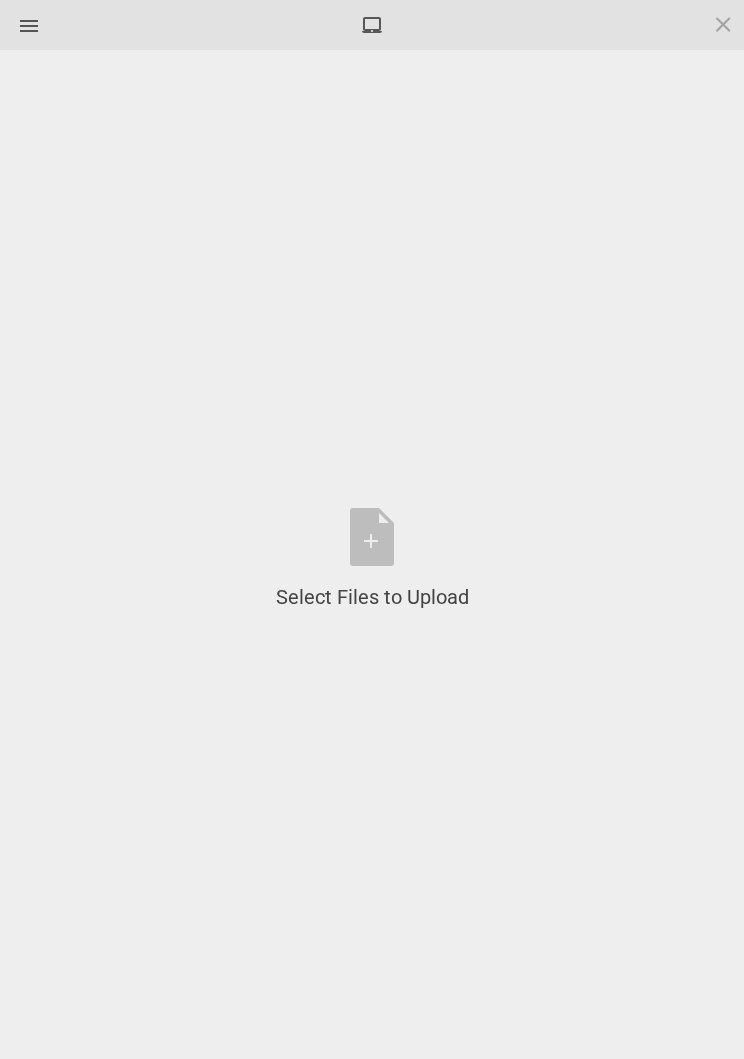 click on "Select Files to Upload
or Drag and Drop, Copy and Paste Files" at bounding box center (372, 559) 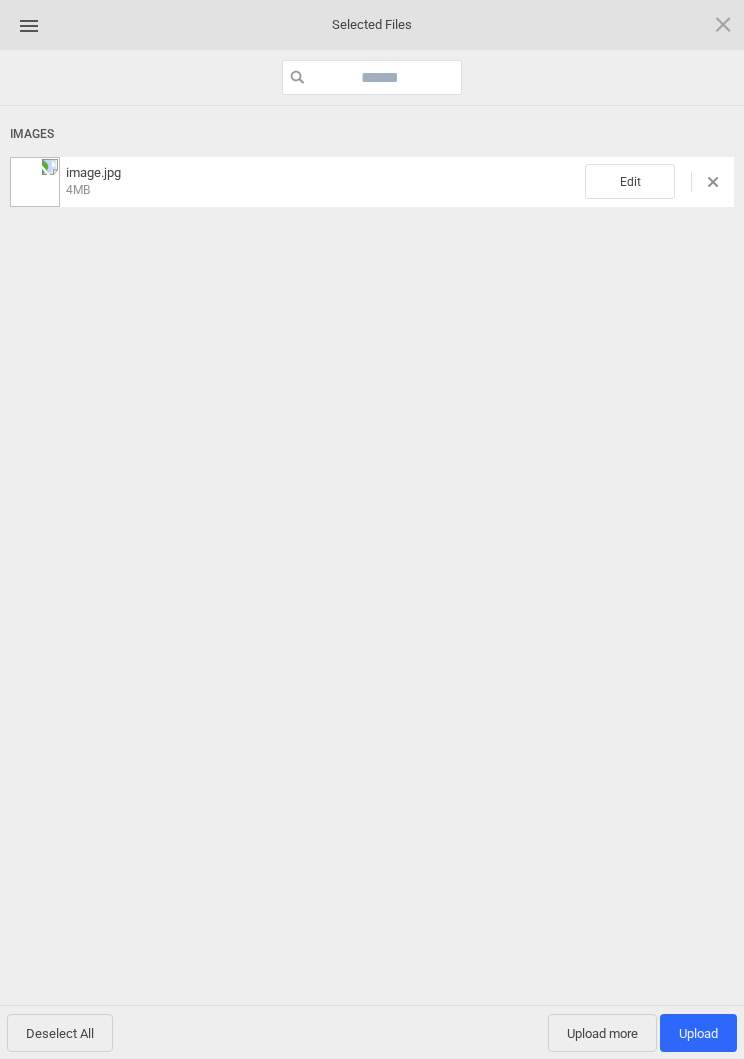 click on "Edit" at bounding box center [630, 181] 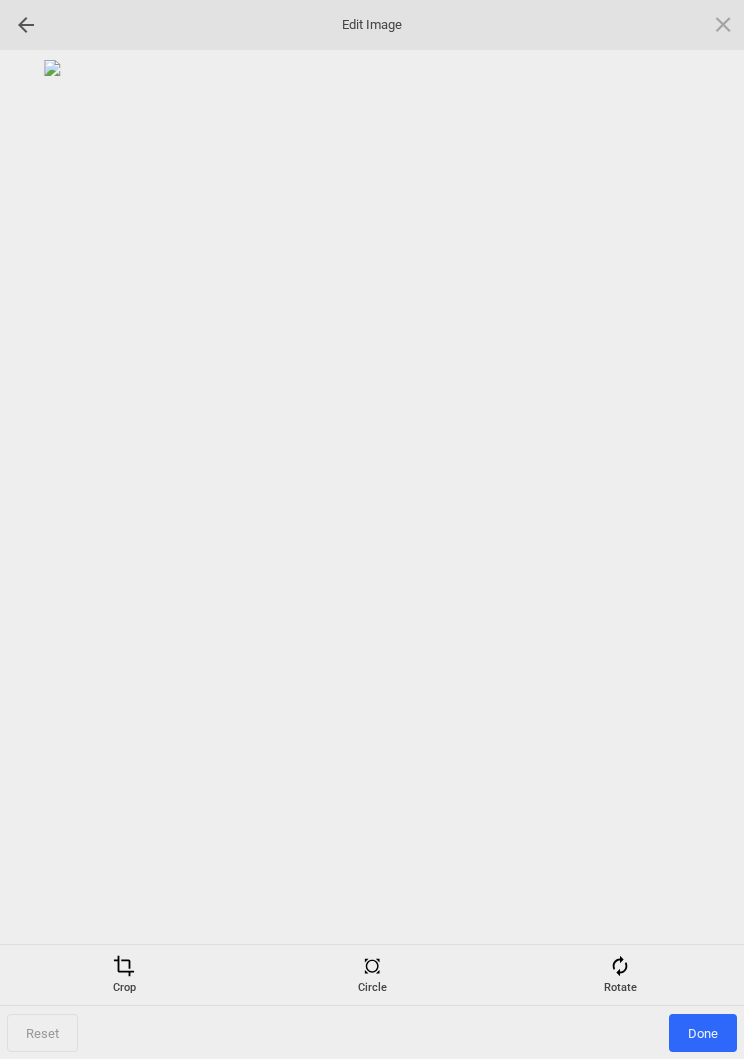 click on "Rotate" at bounding box center (620, 975) 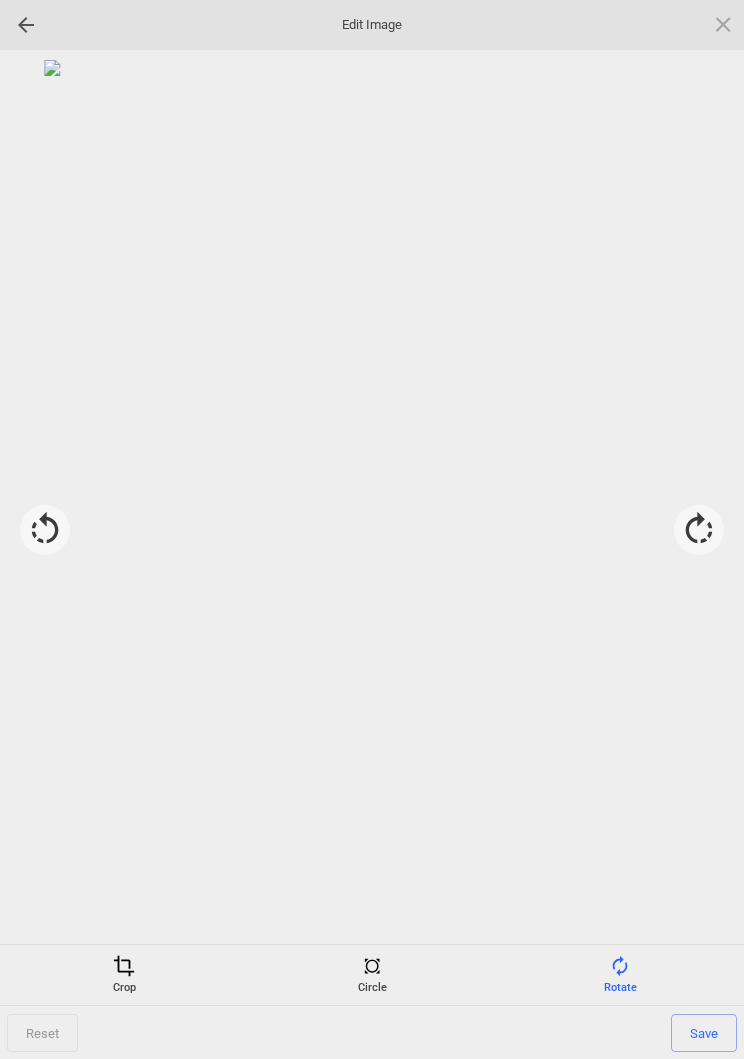 click at bounding box center [699, 530] 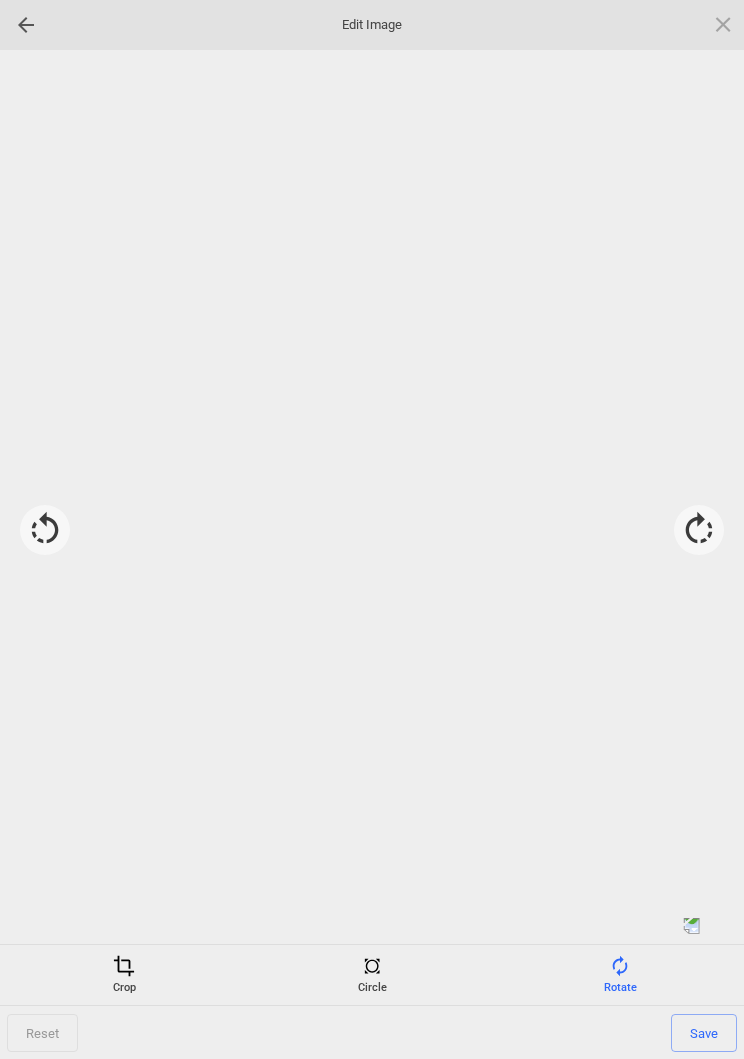 click at bounding box center (699, 530) 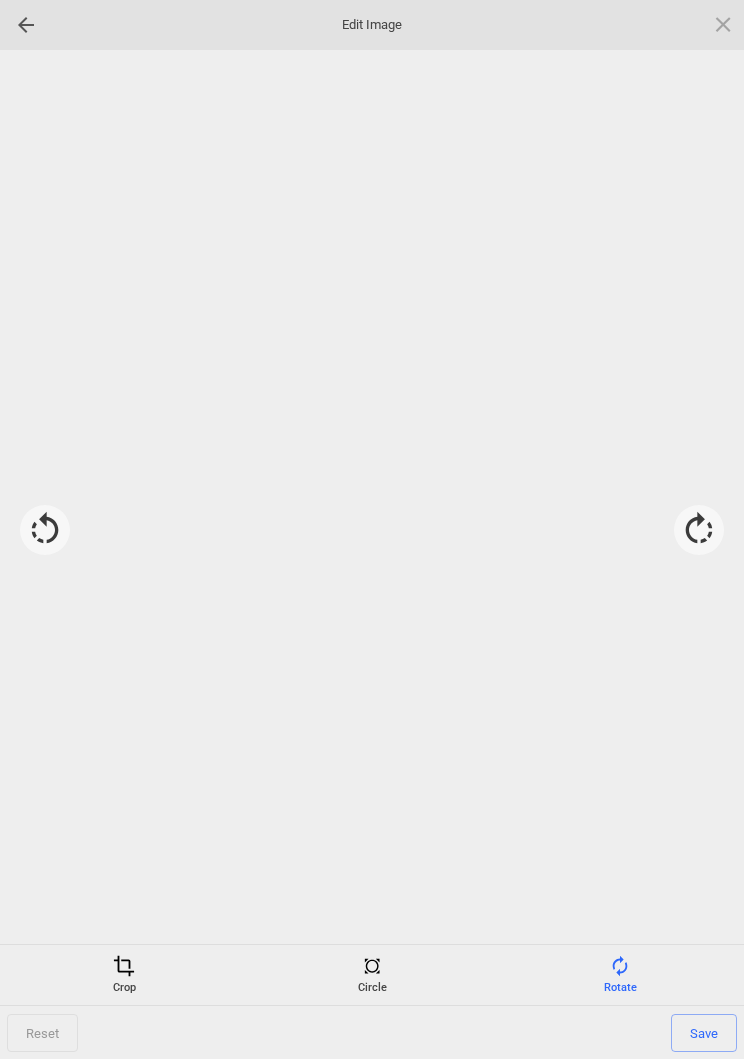 click at bounding box center [699, 530] 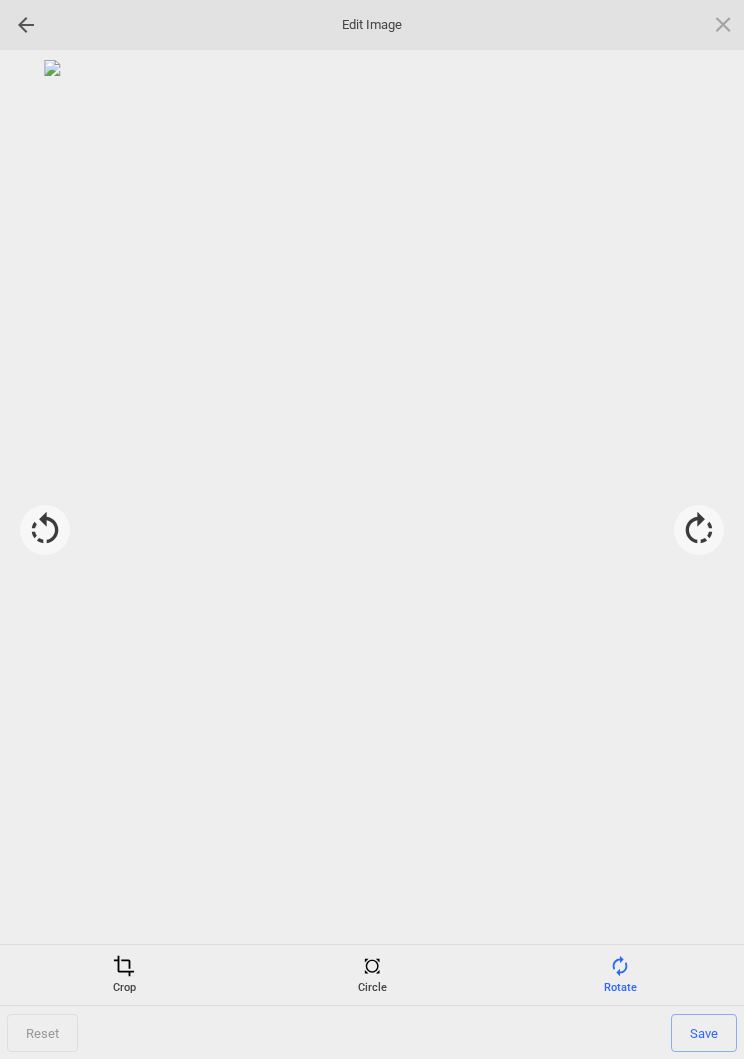 click on "Save" at bounding box center (704, 1033) 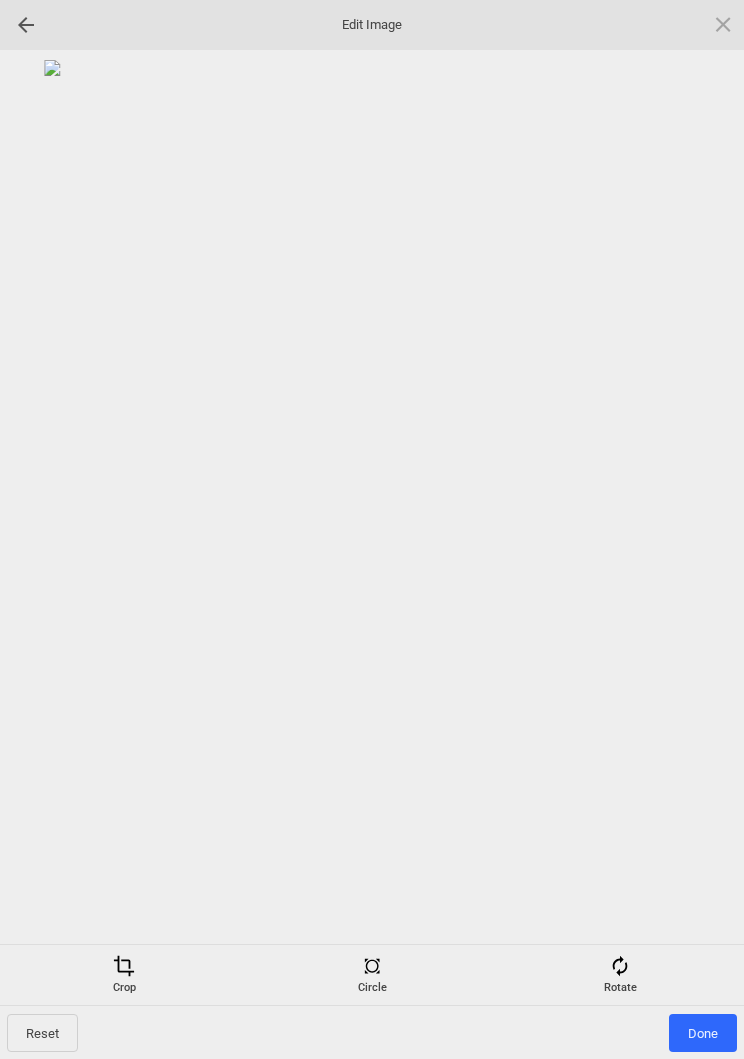 click on "Done" at bounding box center [703, 1033] 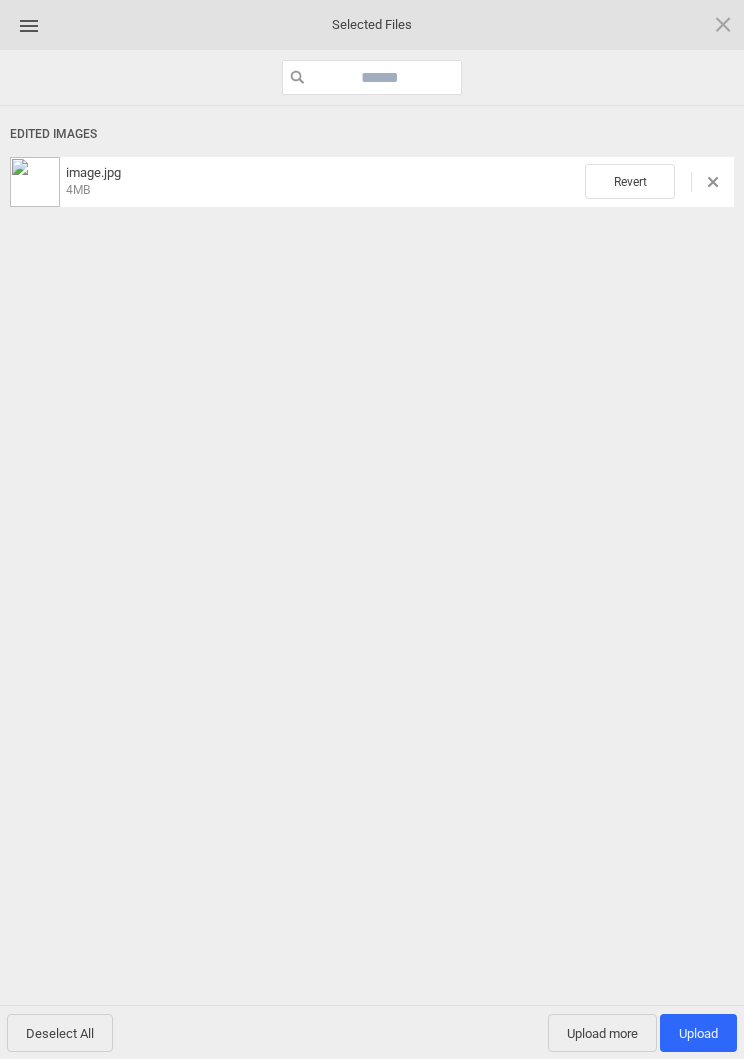 click on "Upload
1" at bounding box center (698, 1033) 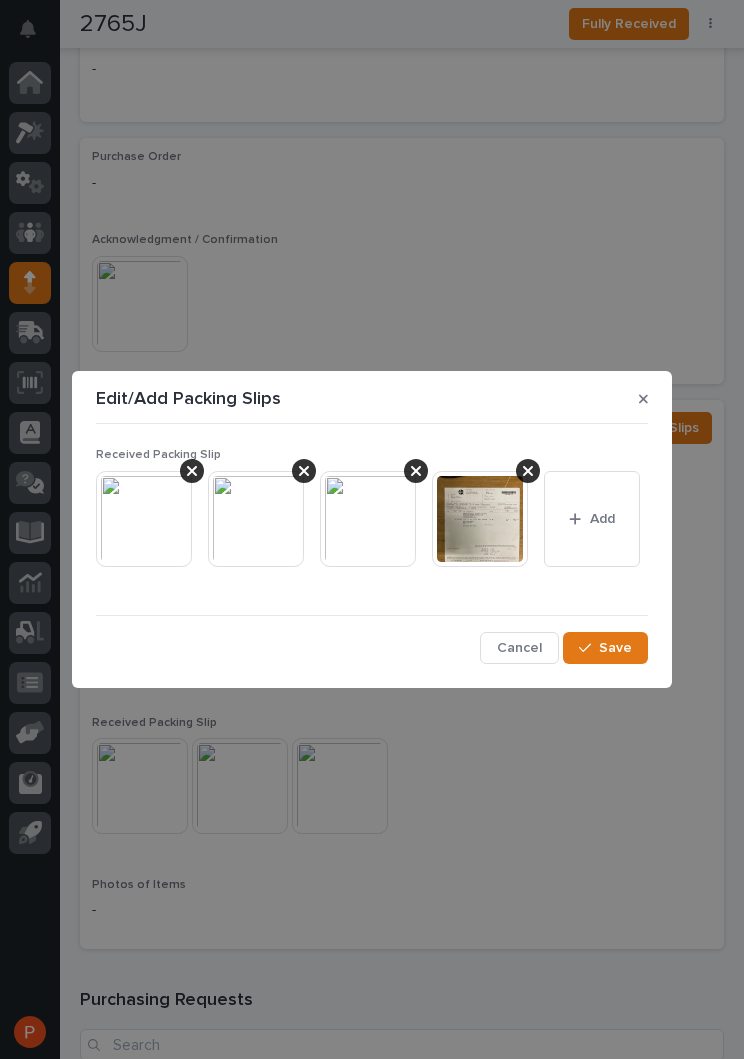 click on "Save" at bounding box center (615, 648) 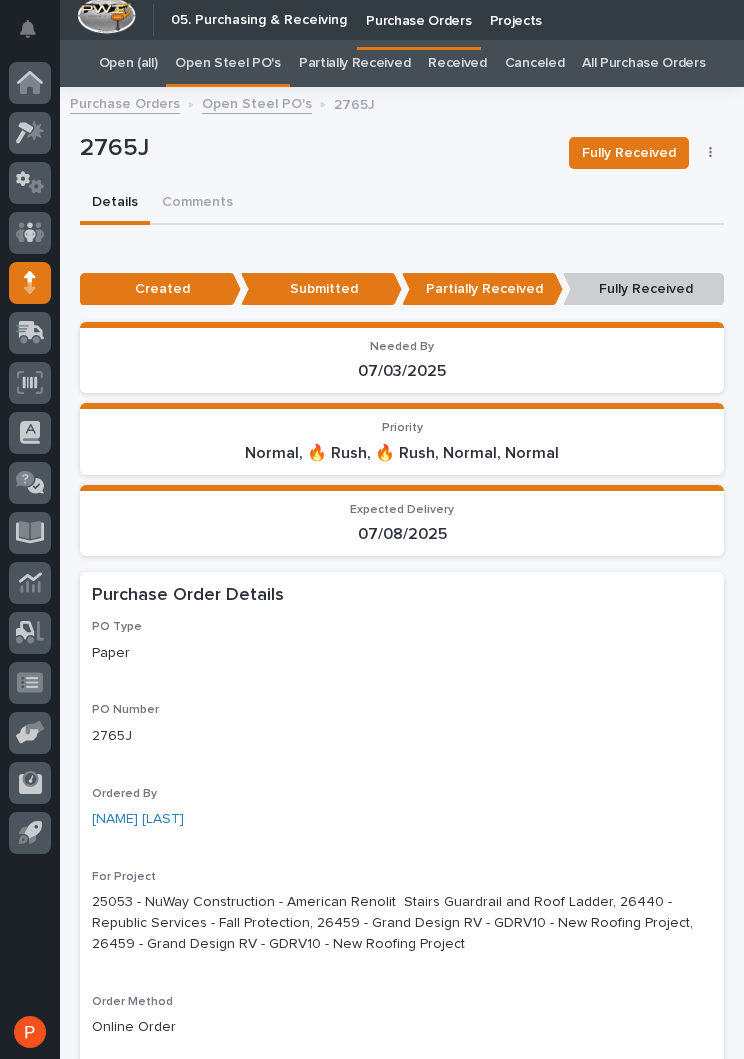 scroll, scrollTop: 0, scrollLeft: 0, axis: both 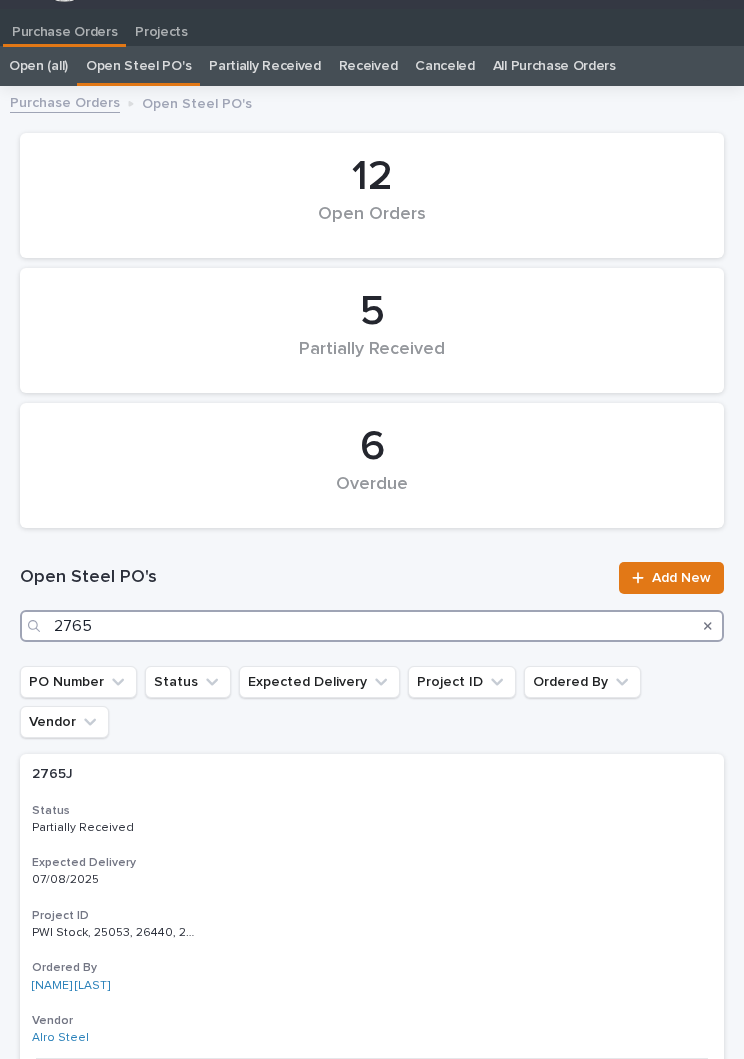 click on "2765" at bounding box center [372, 626] 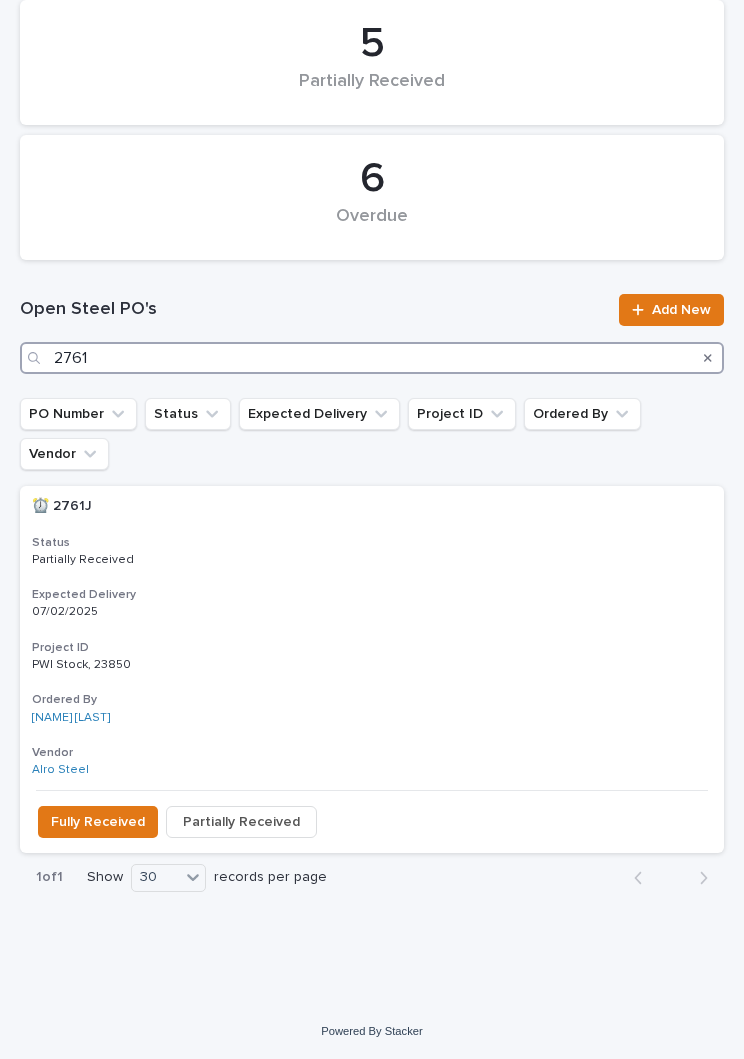 scroll, scrollTop: 255, scrollLeft: 0, axis: vertical 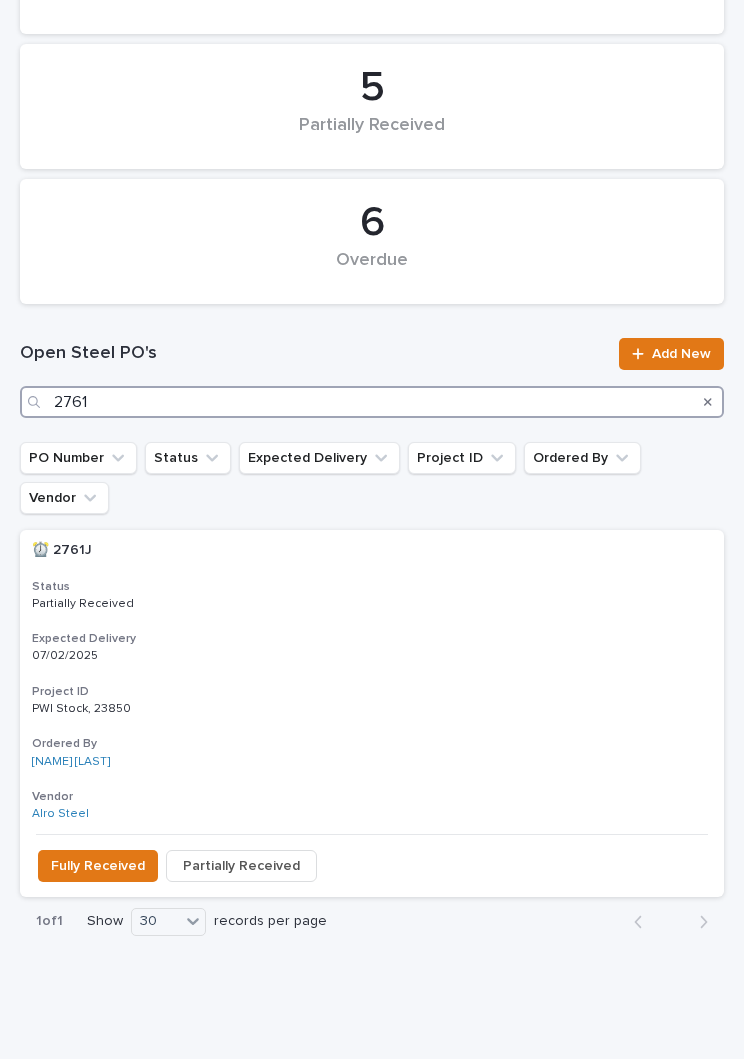 type on "2761" 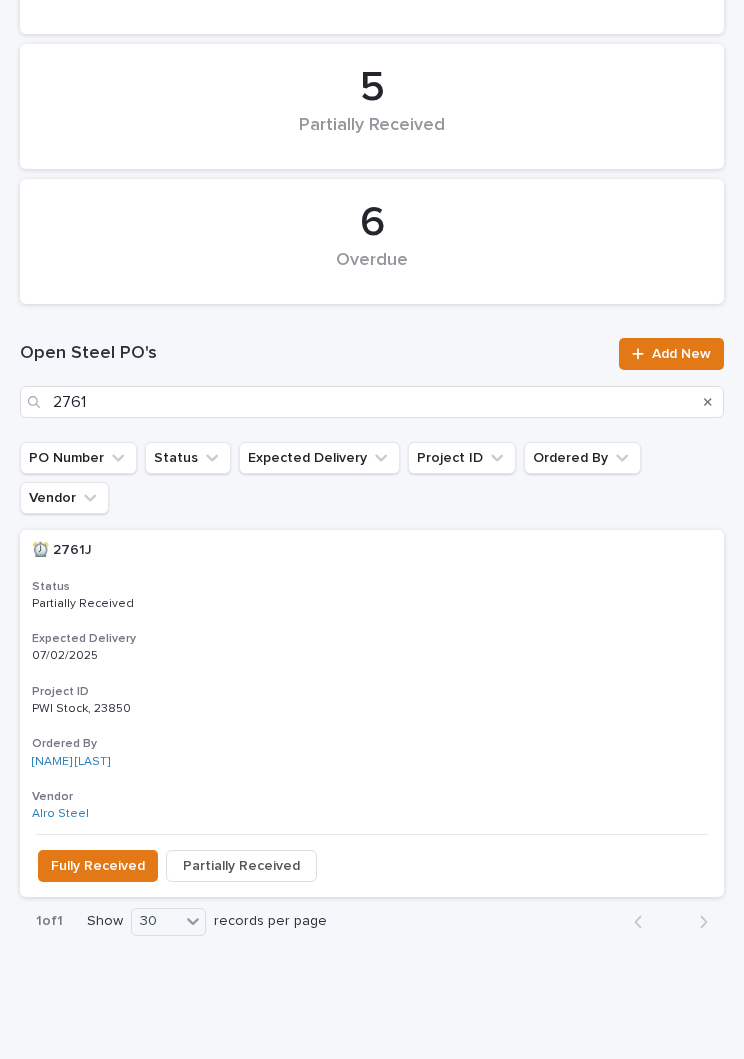 click on "Project ID" at bounding box center (462, 458) 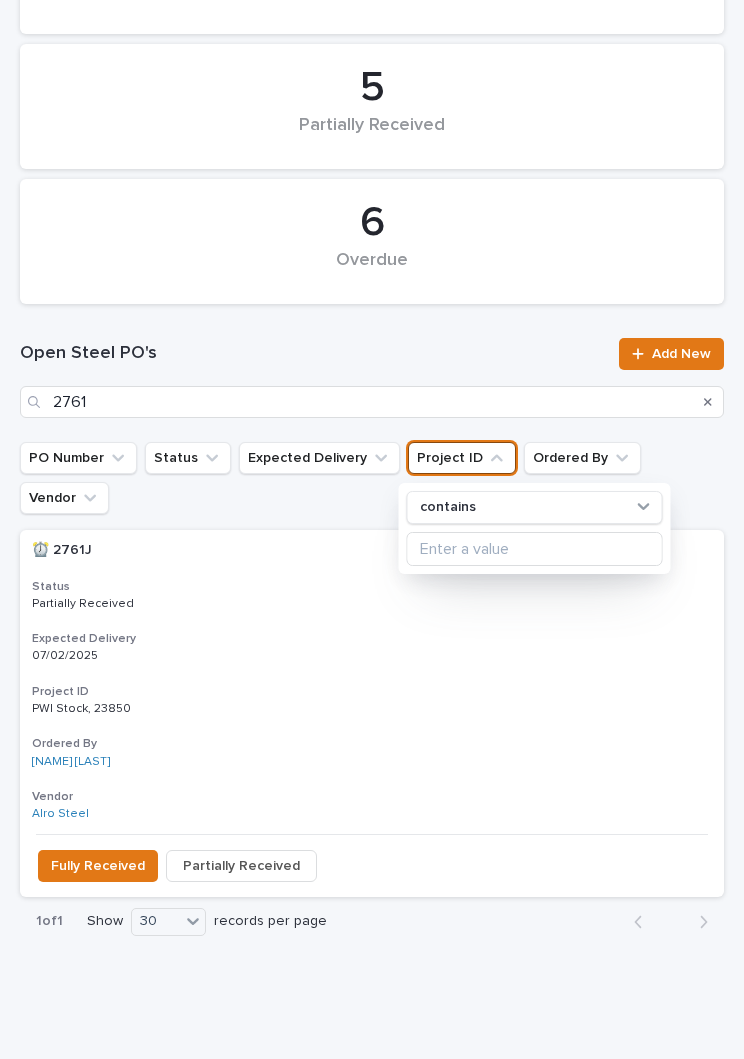 click on "07/02/2025" at bounding box center [372, 656] 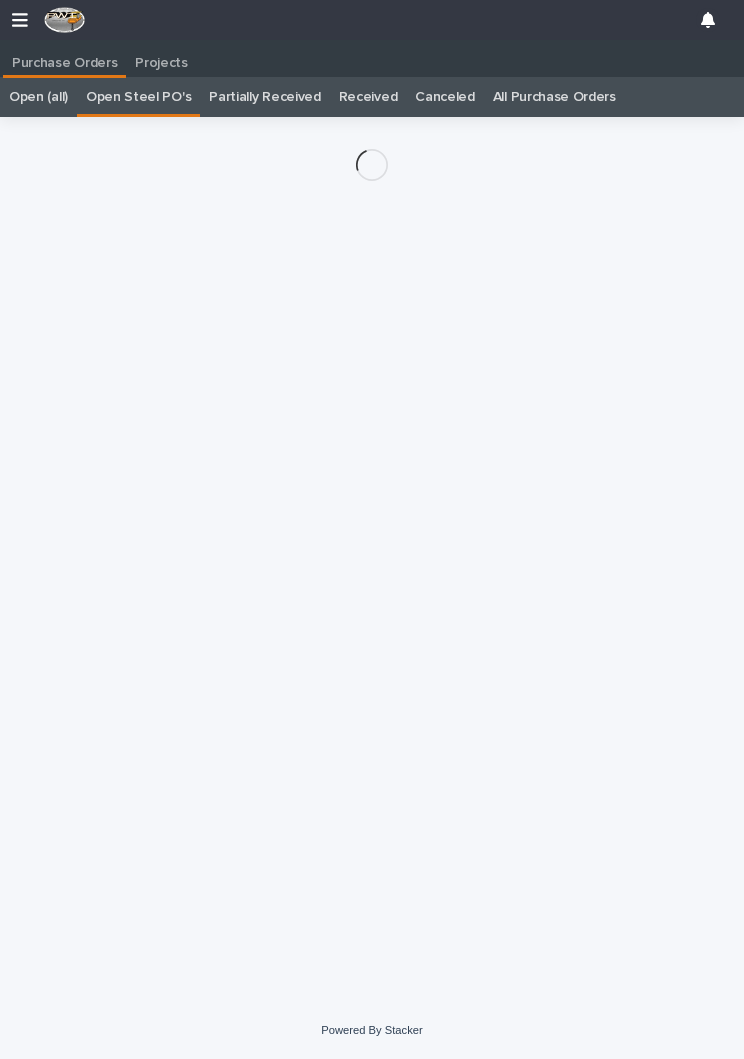 scroll, scrollTop: 0, scrollLeft: 9, axis: horizontal 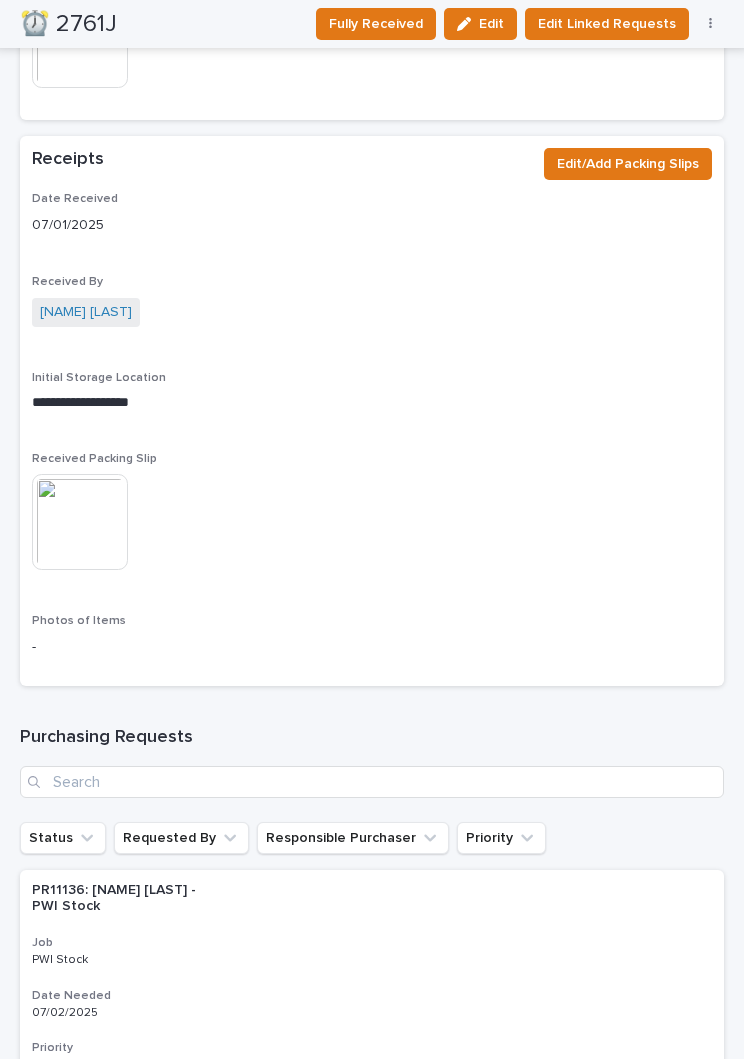 click at bounding box center (80, 522) 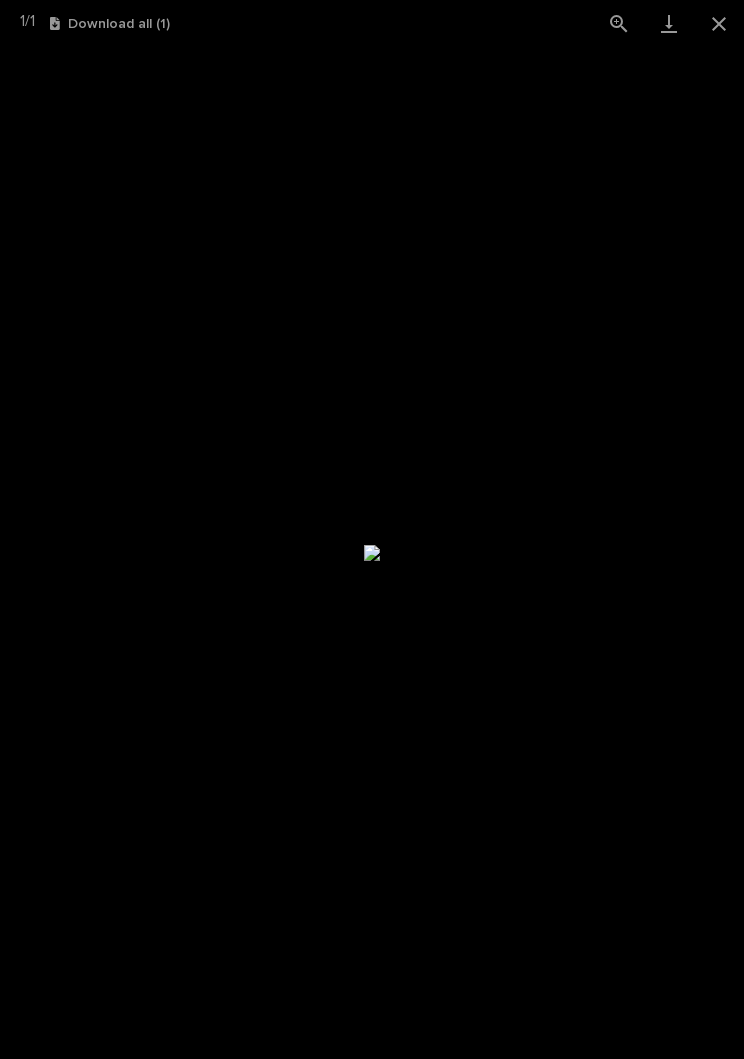 click at bounding box center (719, 23) 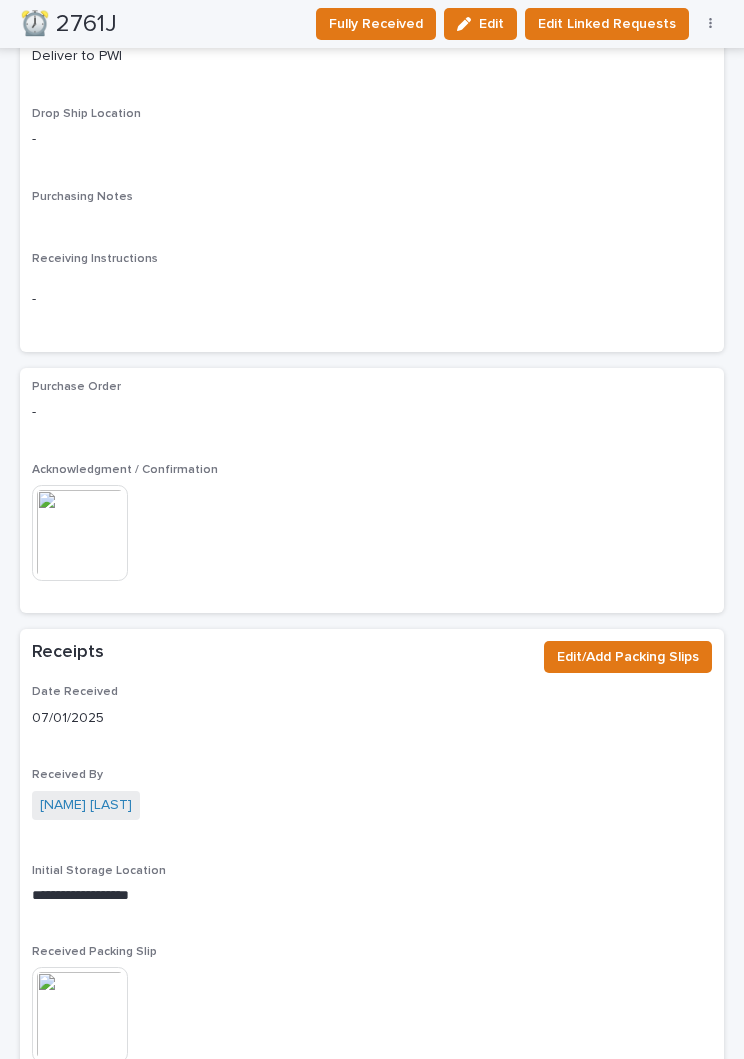 scroll, scrollTop: 1714, scrollLeft: 0, axis: vertical 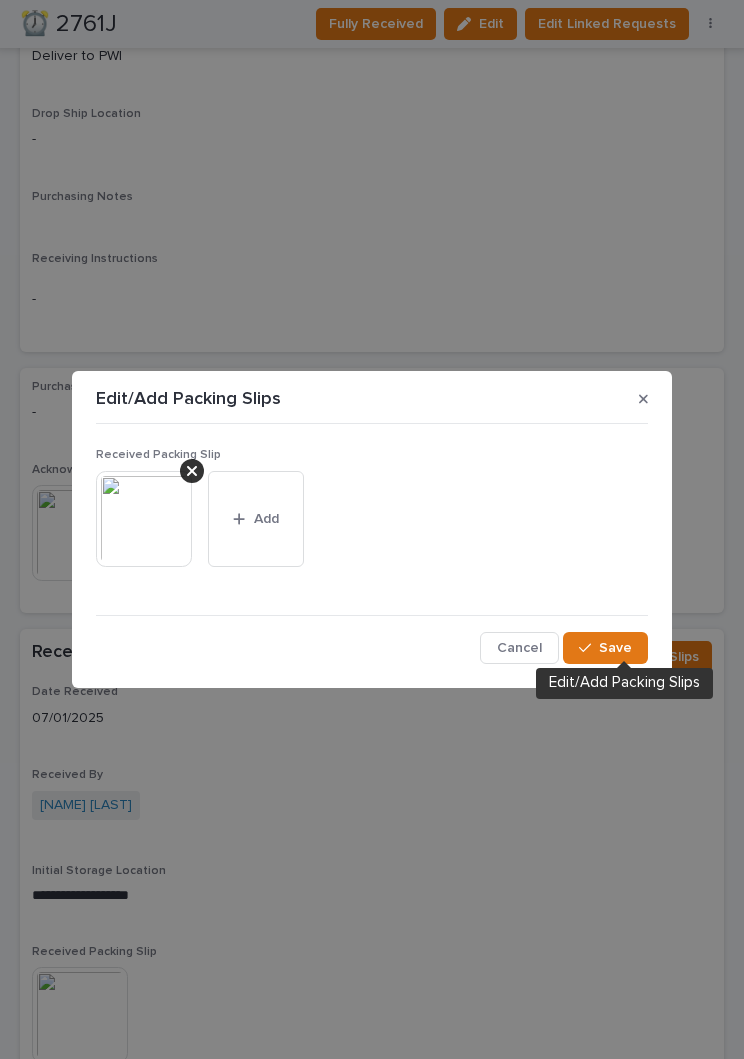 click on "Add" at bounding box center (256, 519) 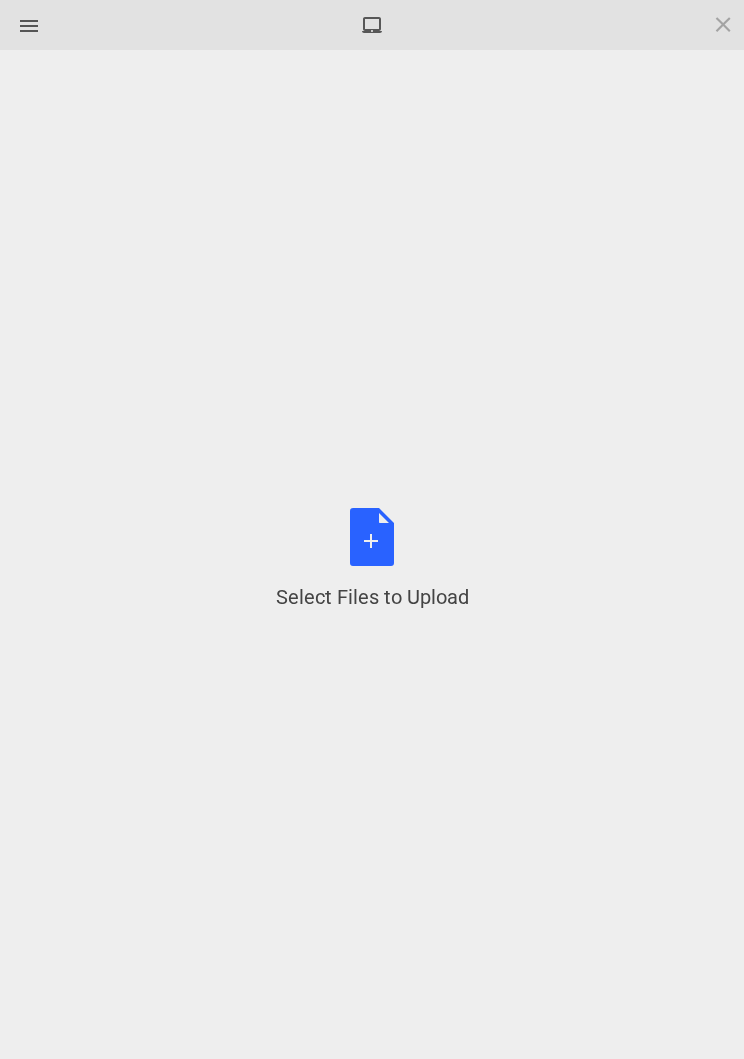 click on "Select Files to Upload
or Drag and Drop, Copy and Paste Files" at bounding box center (372, 559) 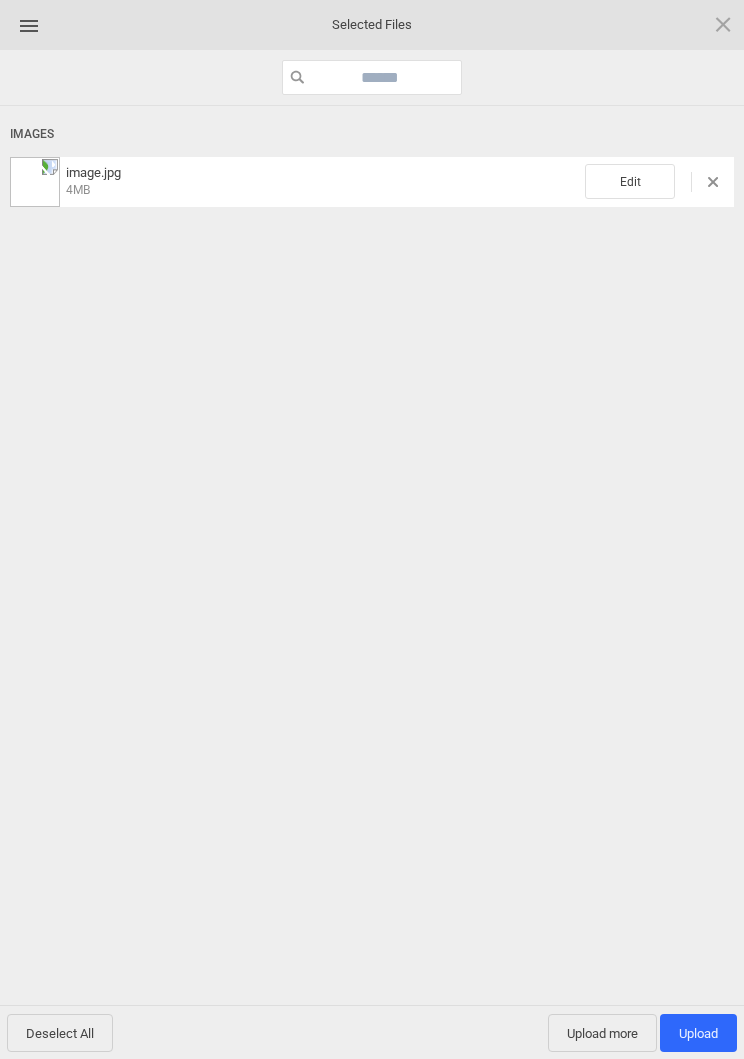 click on "Edit" at bounding box center [630, 181] 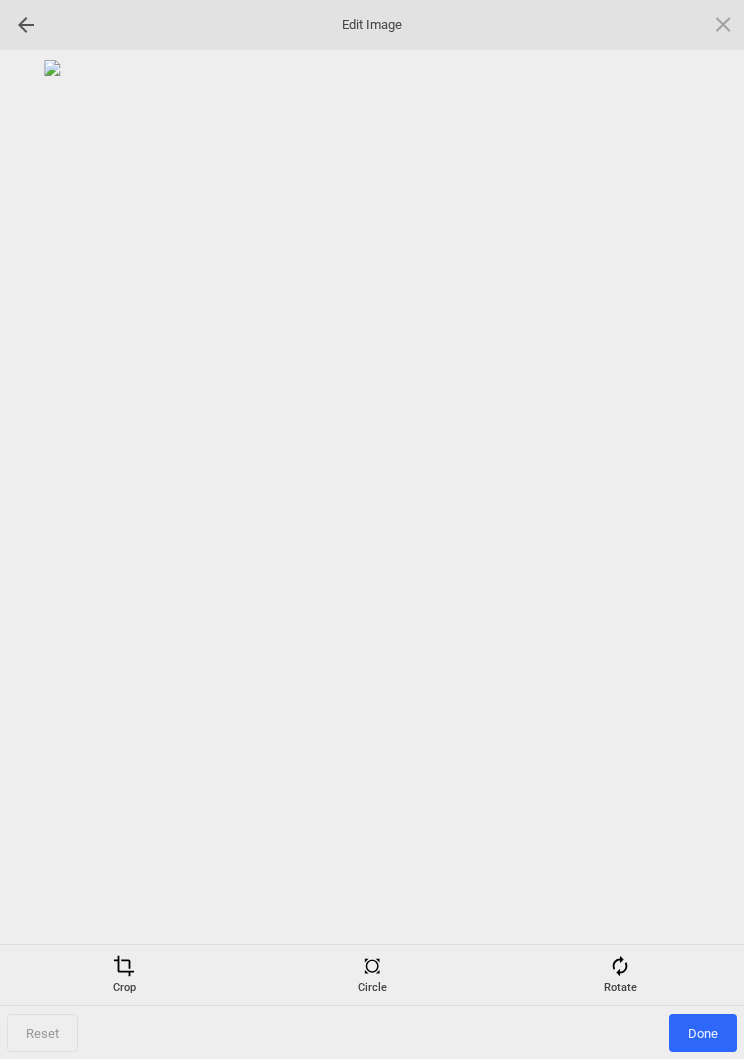 click at bounding box center (620, 966) 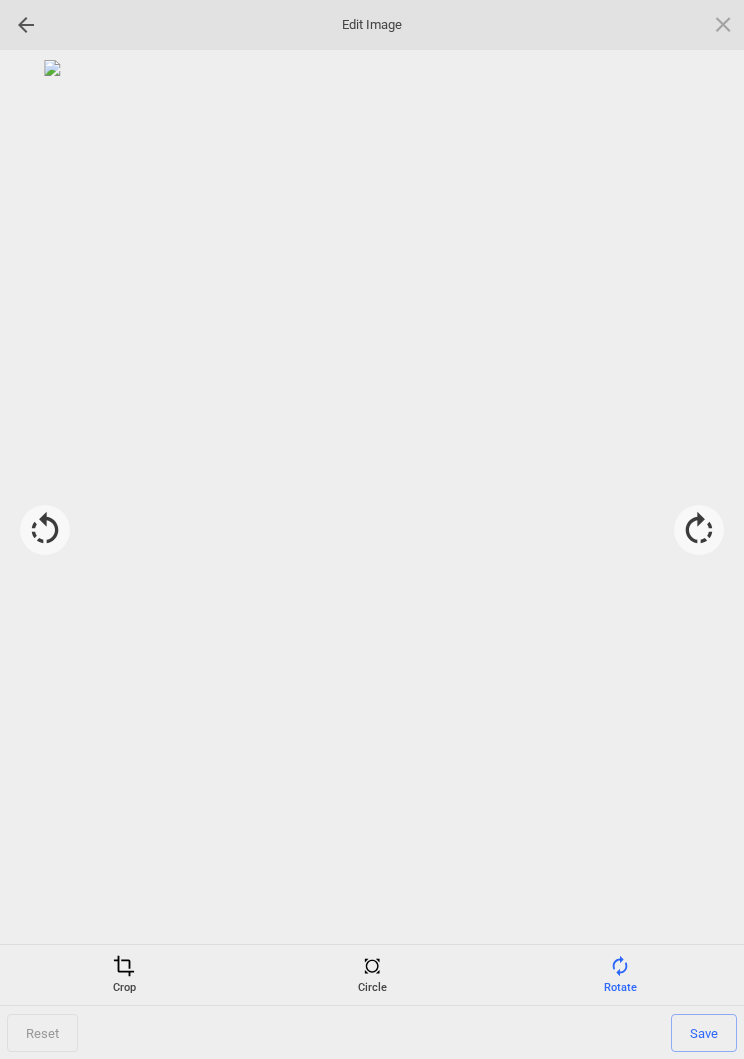 click at bounding box center [699, 530] 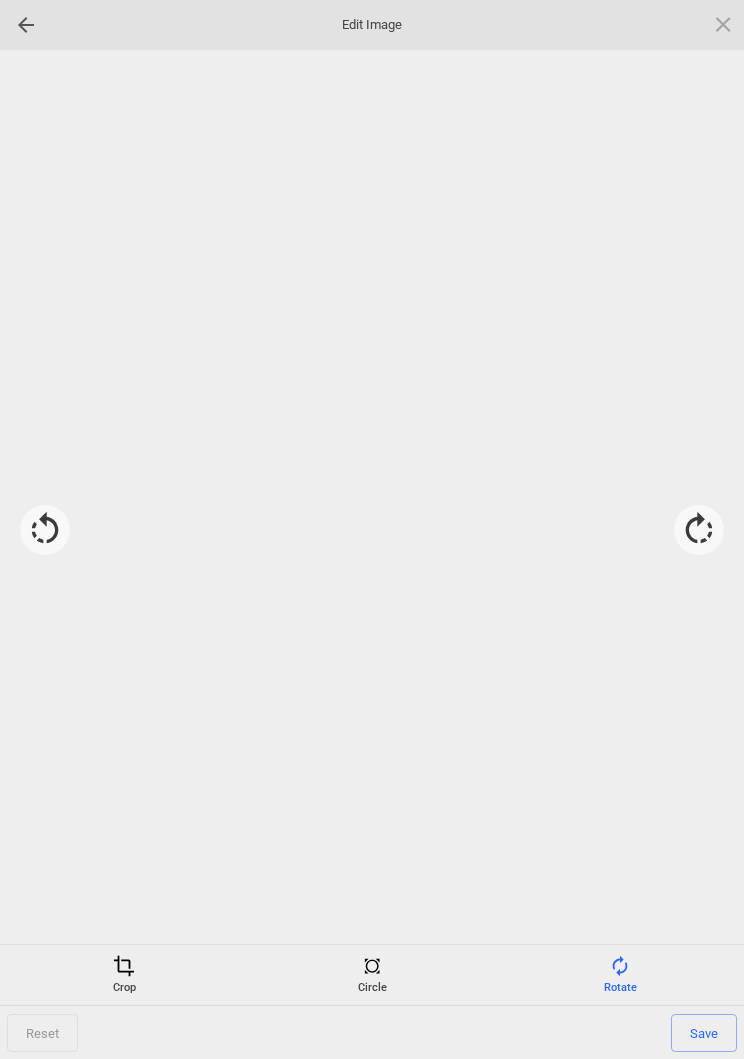 click at bounding box center [699, 530] 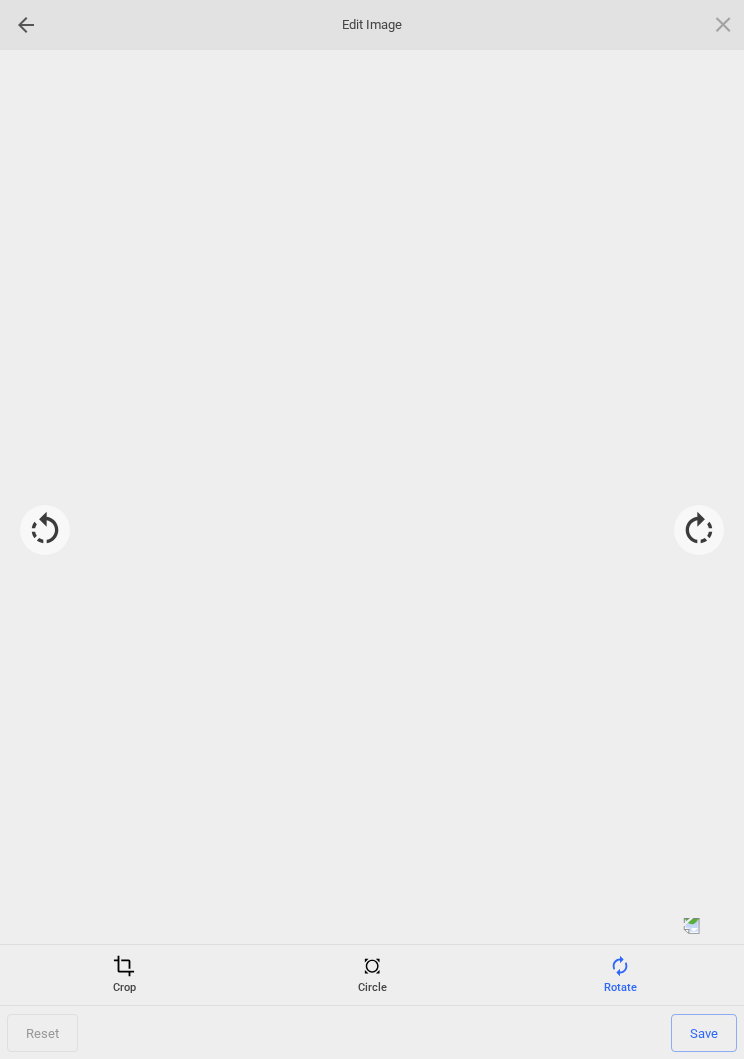 click at bounding box center (699, 530) 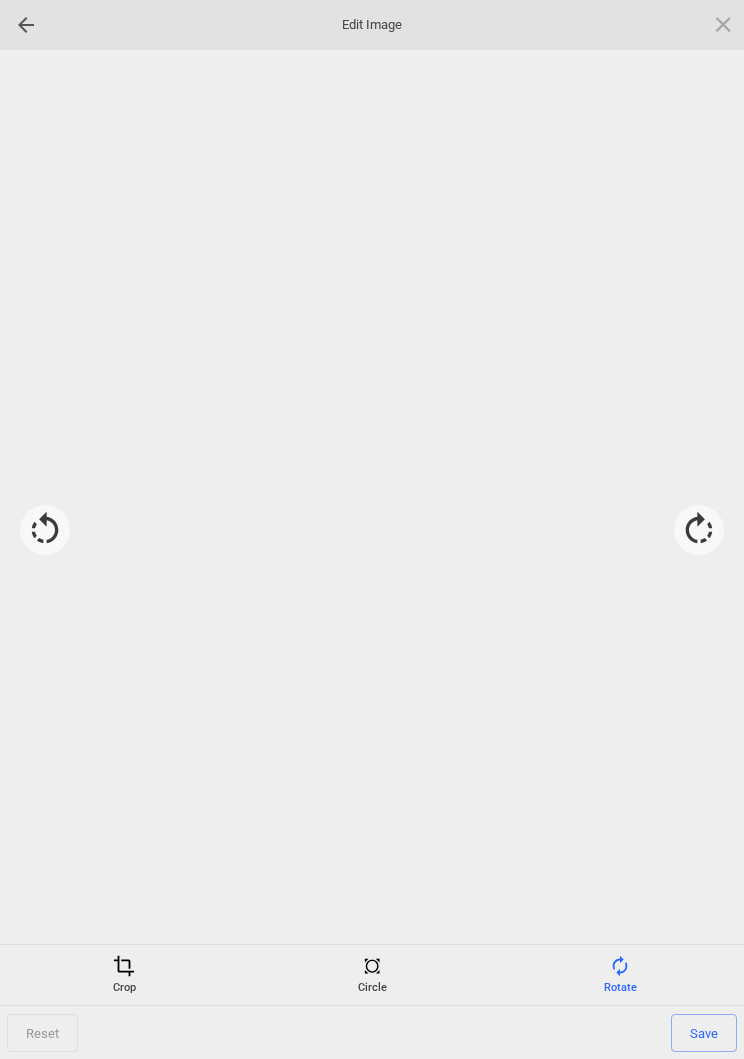 click at bounding box center [699, 530] 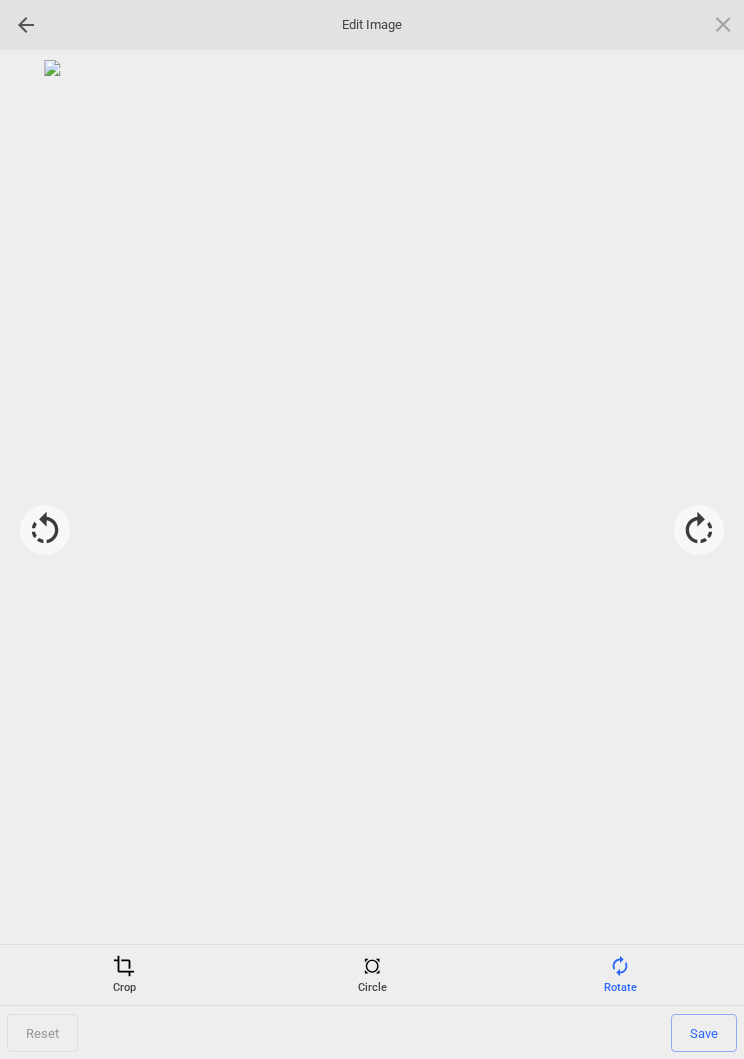 click on "Save" at bounding box center (704, 1033) 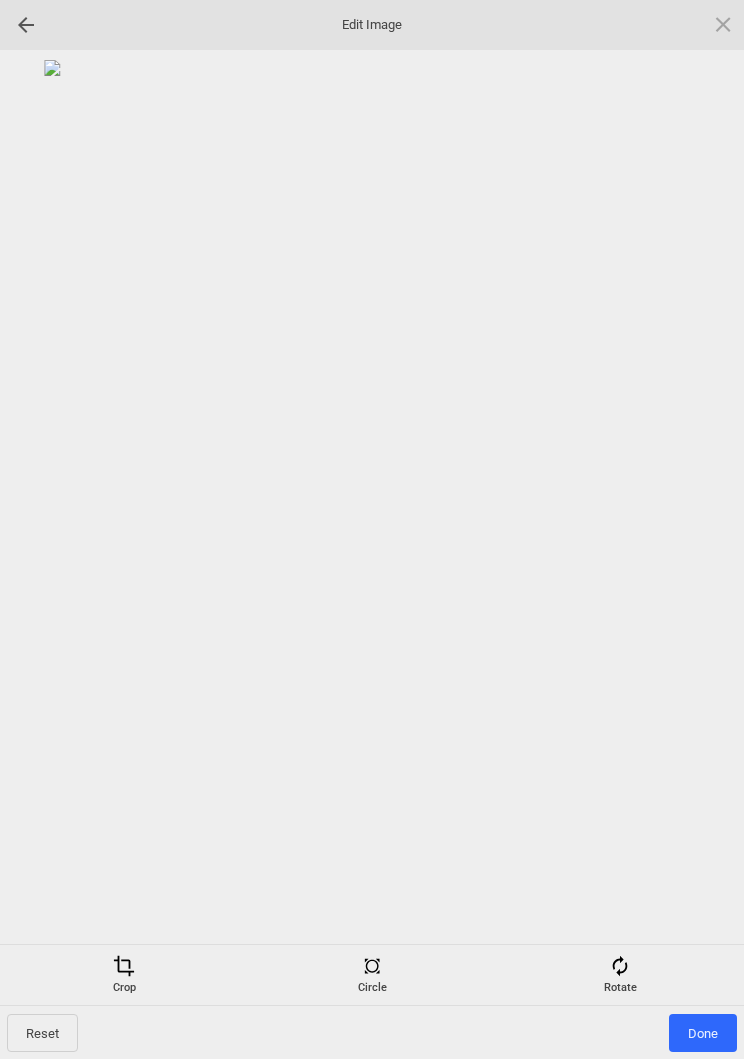 click on "Done" at bounding box center (703, 1033) 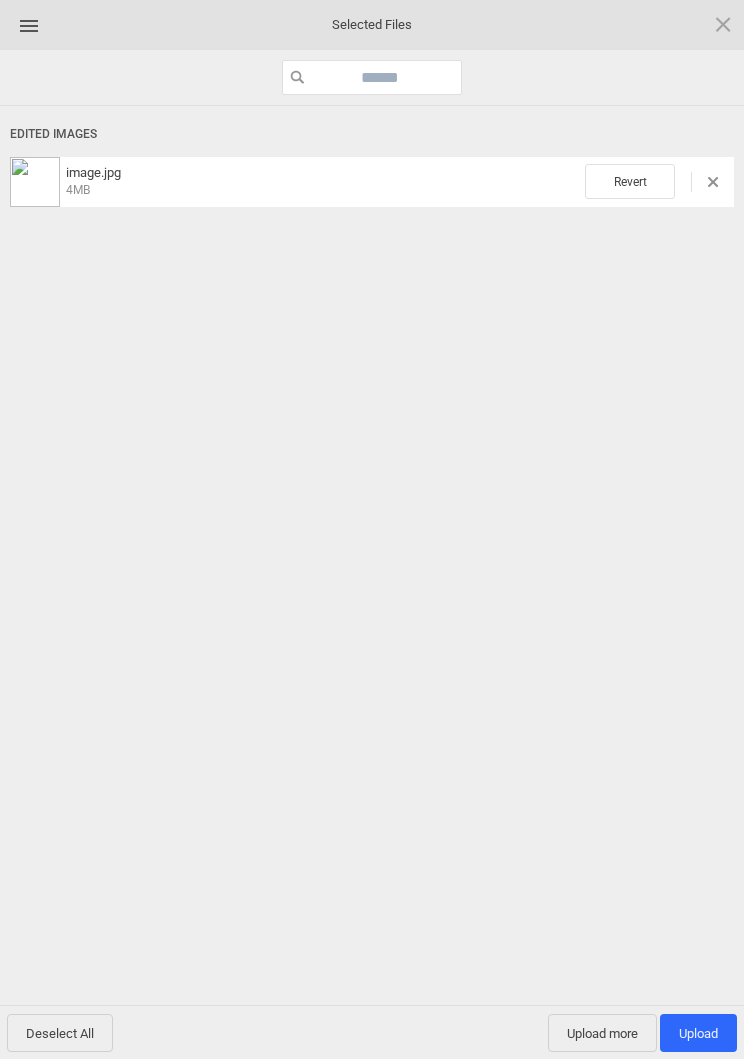 click on "Upload
1" at bounding box center (698, 1033) 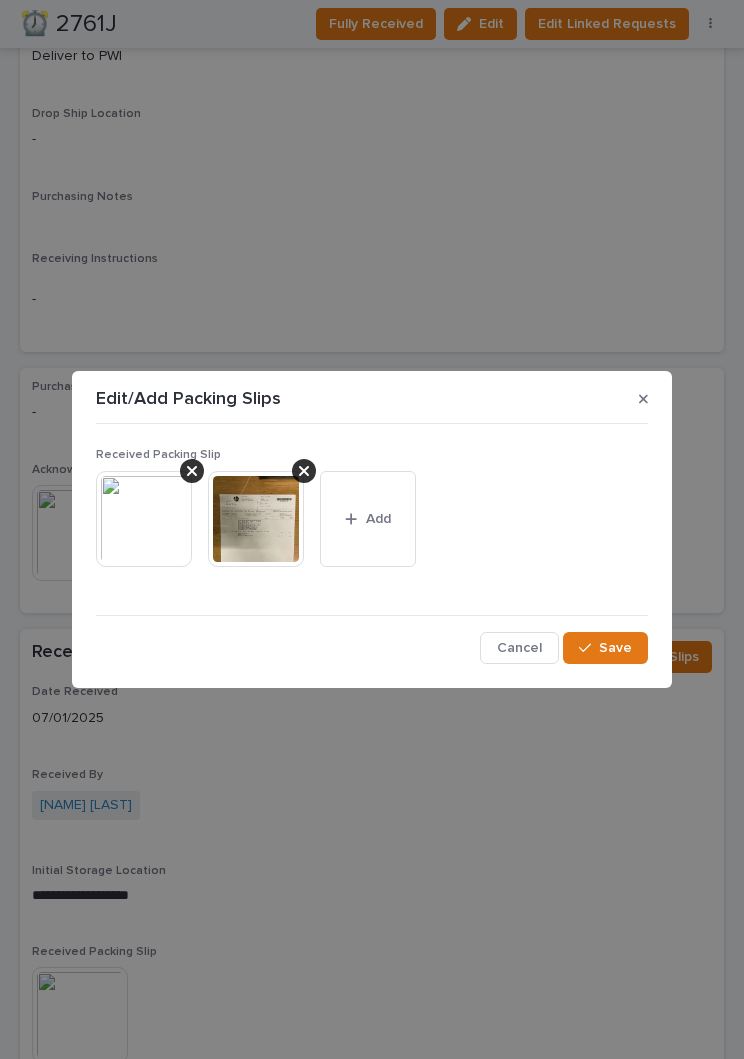 click on "Save" at bounding box center [615, 648] 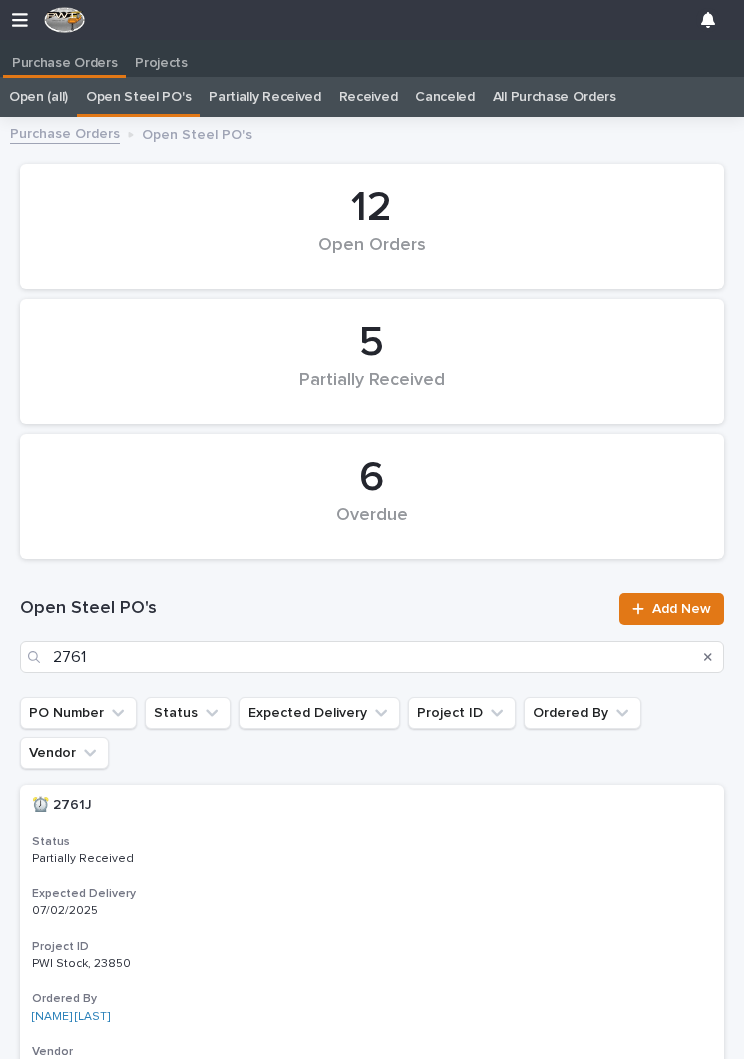 scroll, scrollTop: 0, scrollLeft: 9, axis: horizontal 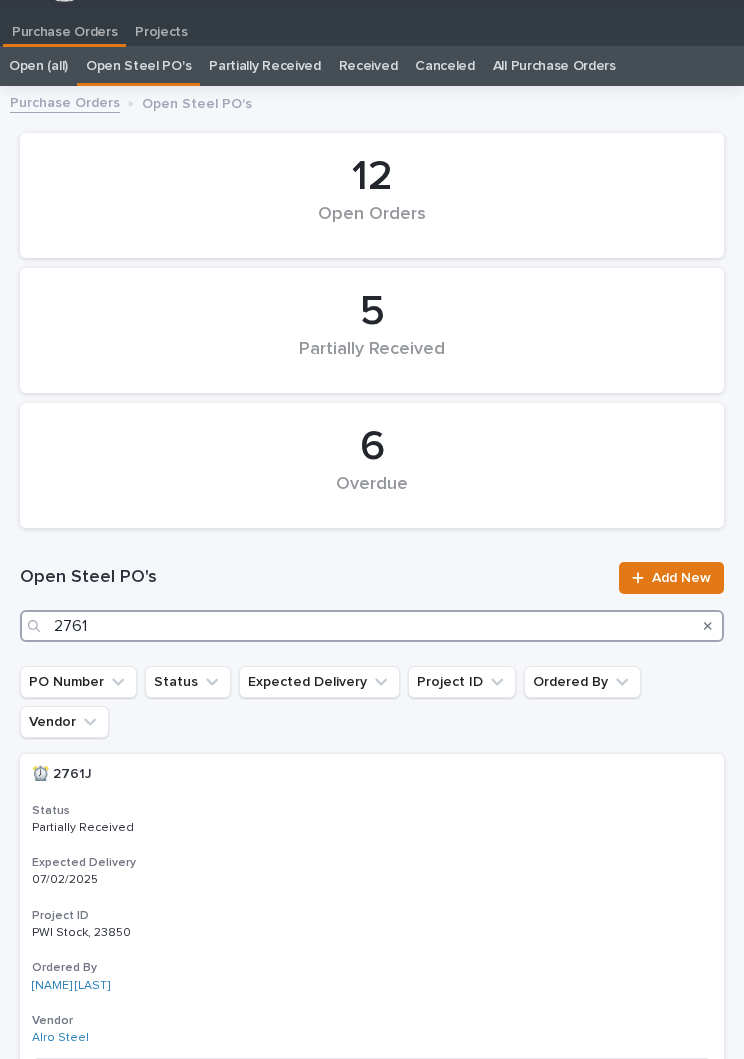 click on "2761" at bounding box center (372, 626) 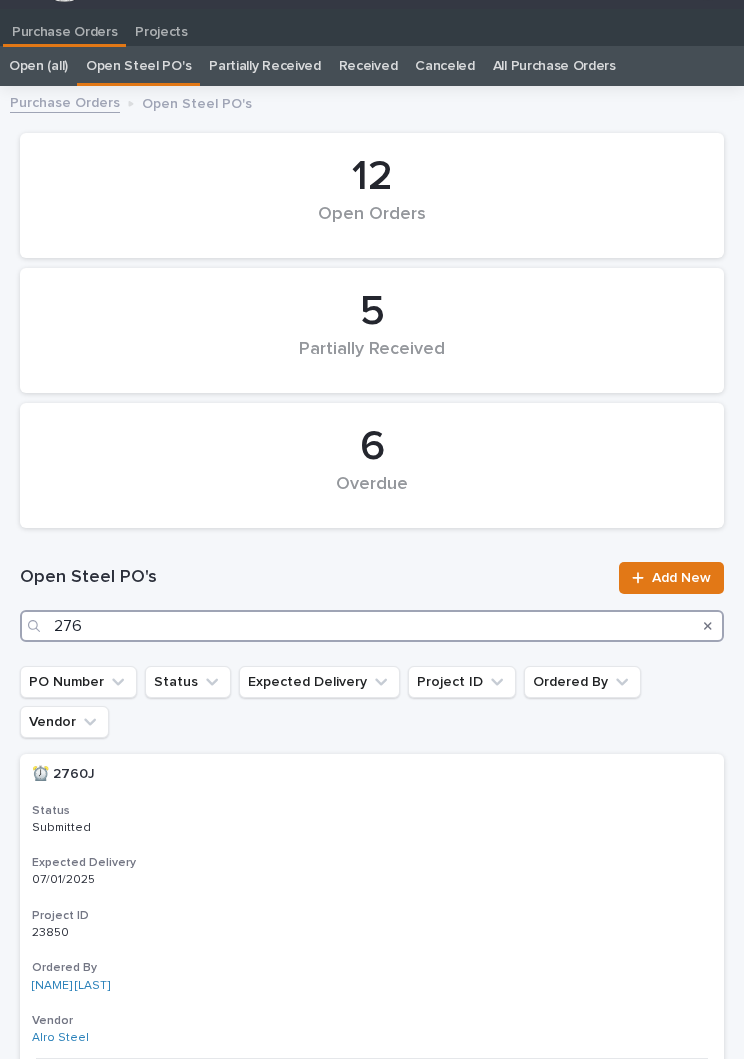 type on "2767" 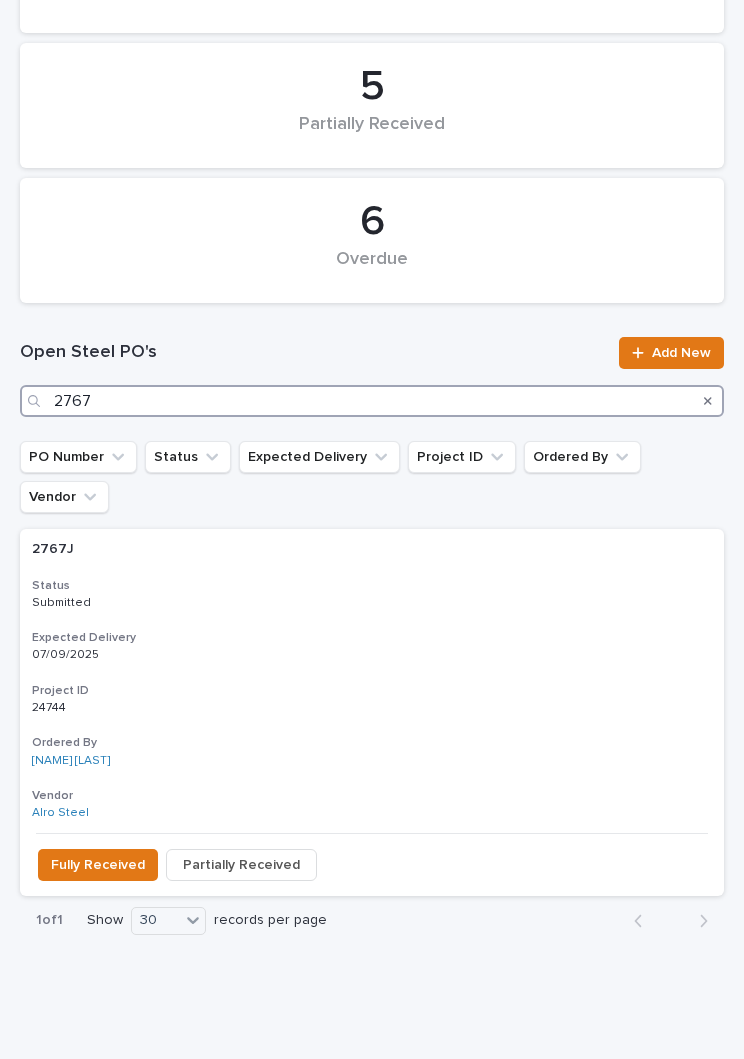 scroll, scrollTop: 255, scrollLeft: 0, axis: vertical 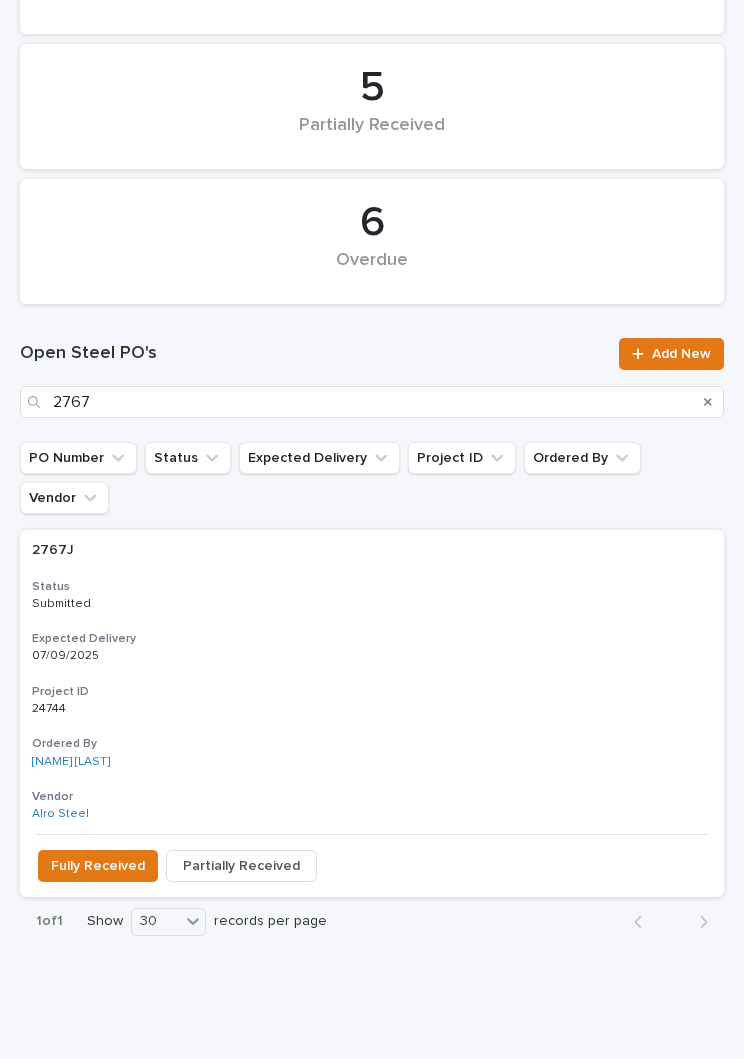 click on "2767J 2767J   Status Submitted Expected Delivery [DATE] Project ID 24744 24744   Ordered By [NAME] [LAST]   Vendor Alro Steel" at bounding box center [372, 682] 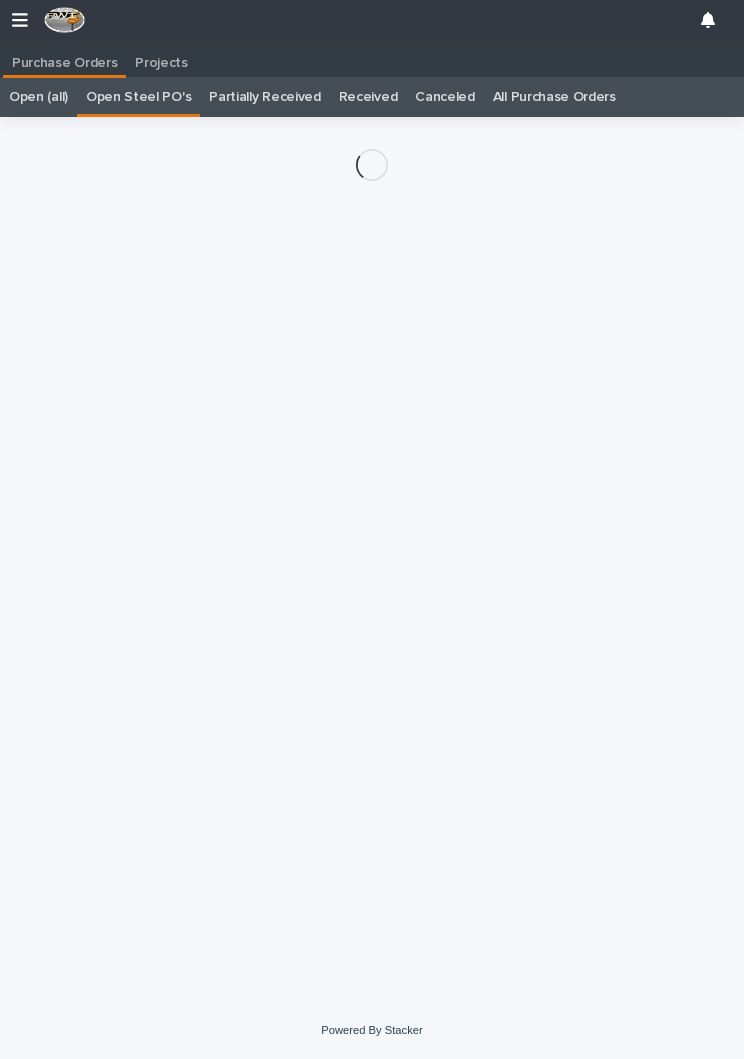 scroll, scrollTop: 16, scrollLeft: 0, axis: vertical 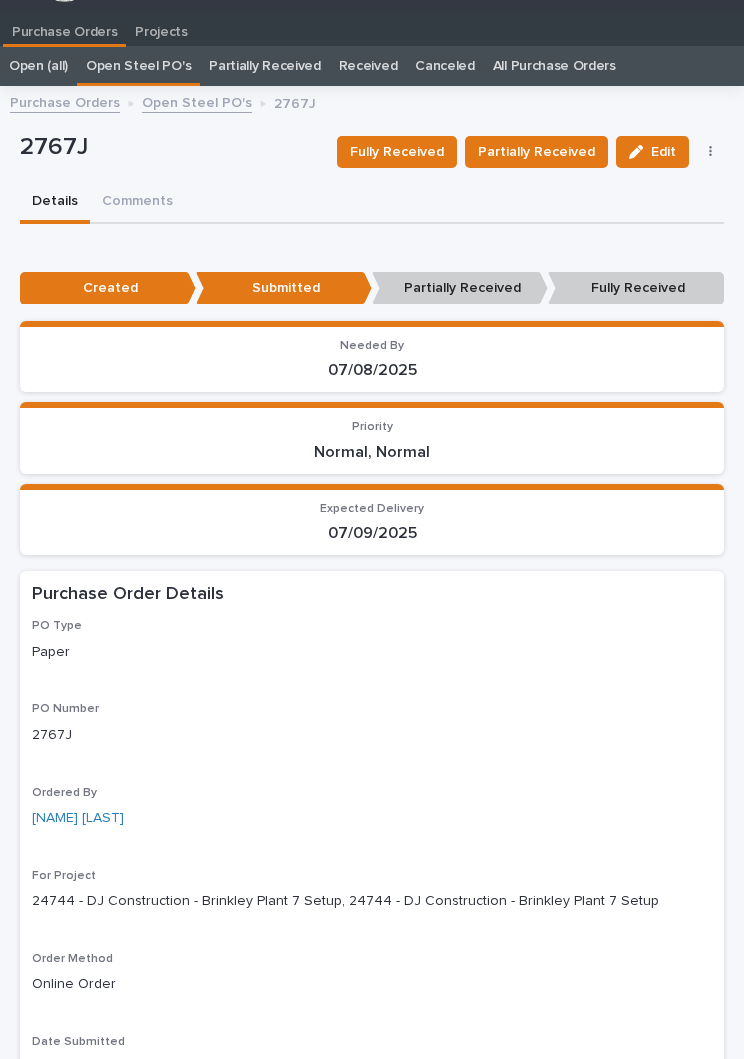 click on "Partially Received" at bounding box center [536, 152] 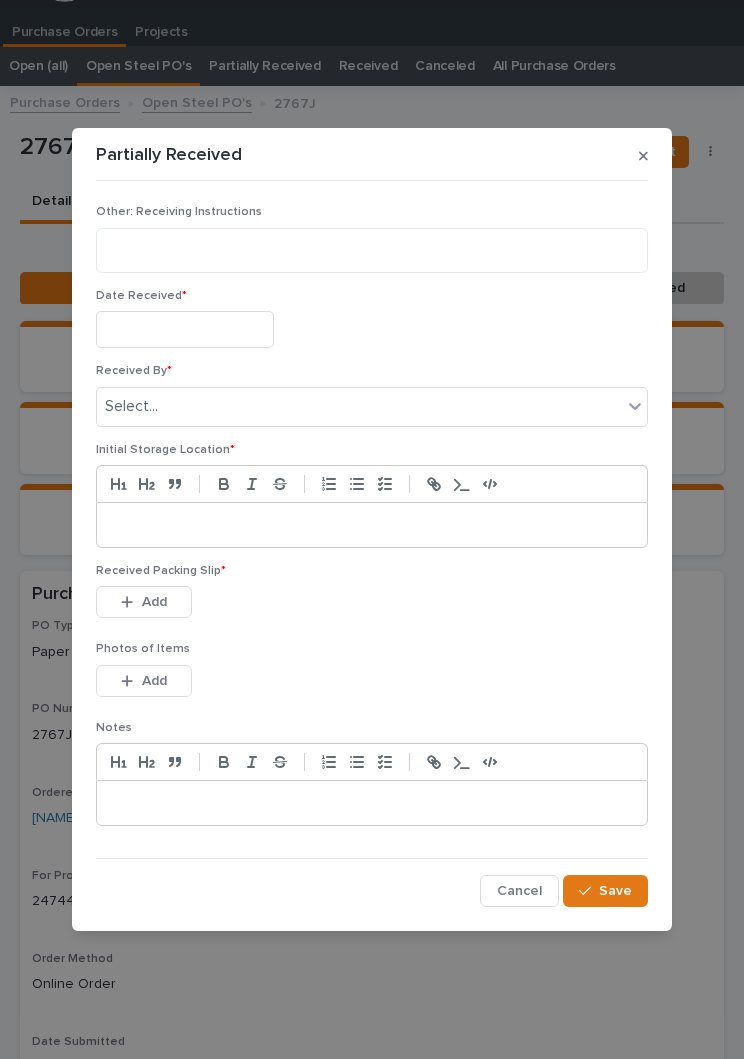 click at bounding box center [185, 329] 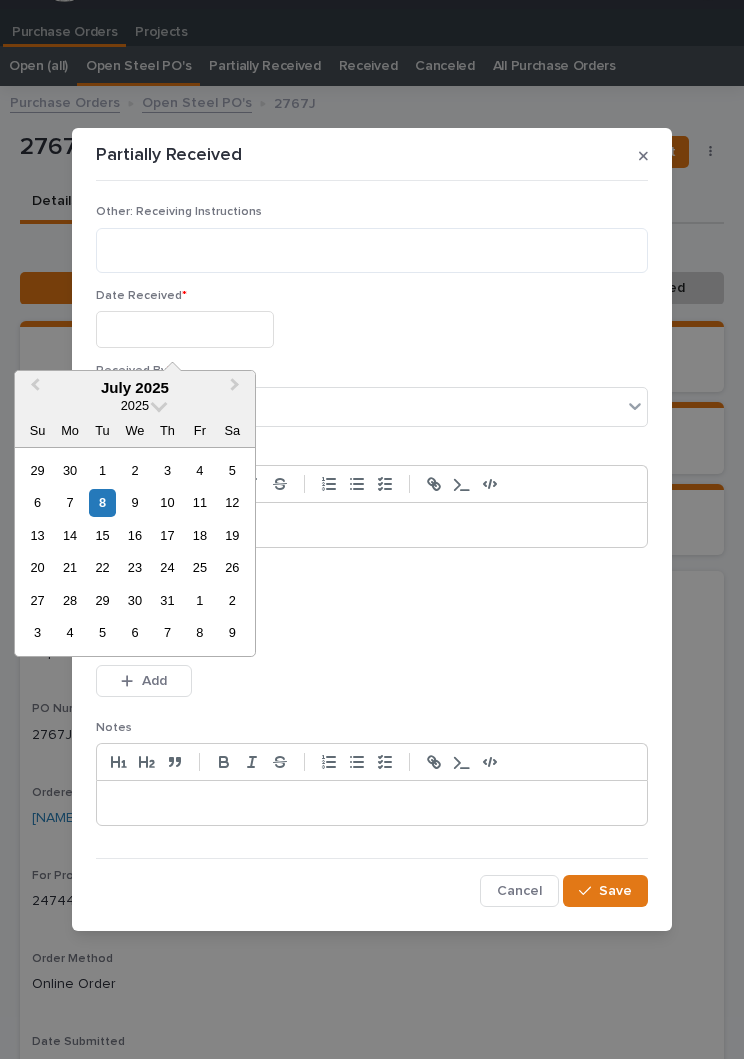click on "8" at bounding box center (102, 502) 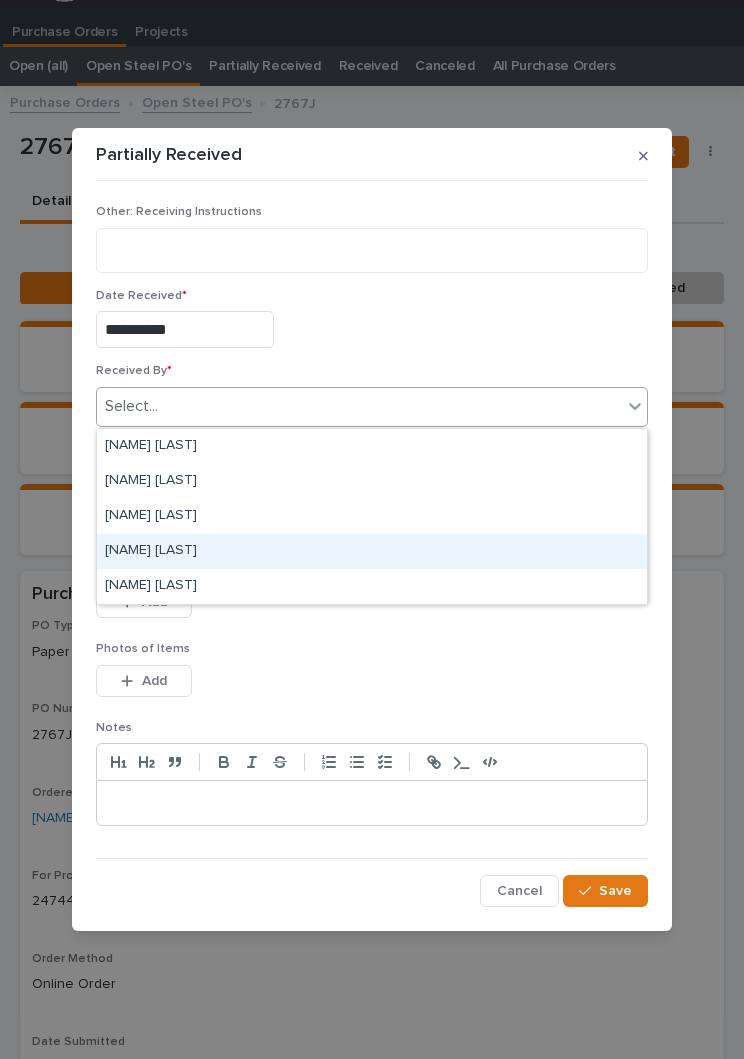 click on "[NAME] [LAST]" at bounding box center (372, 551) 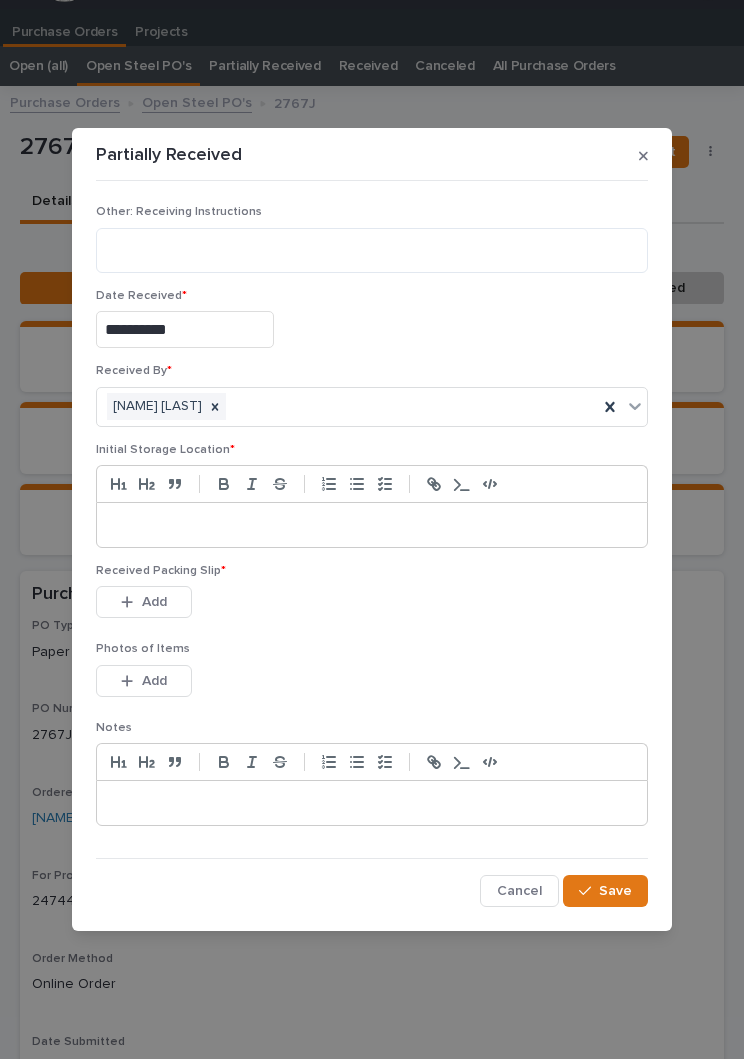 click at bounding box center (372, 525) 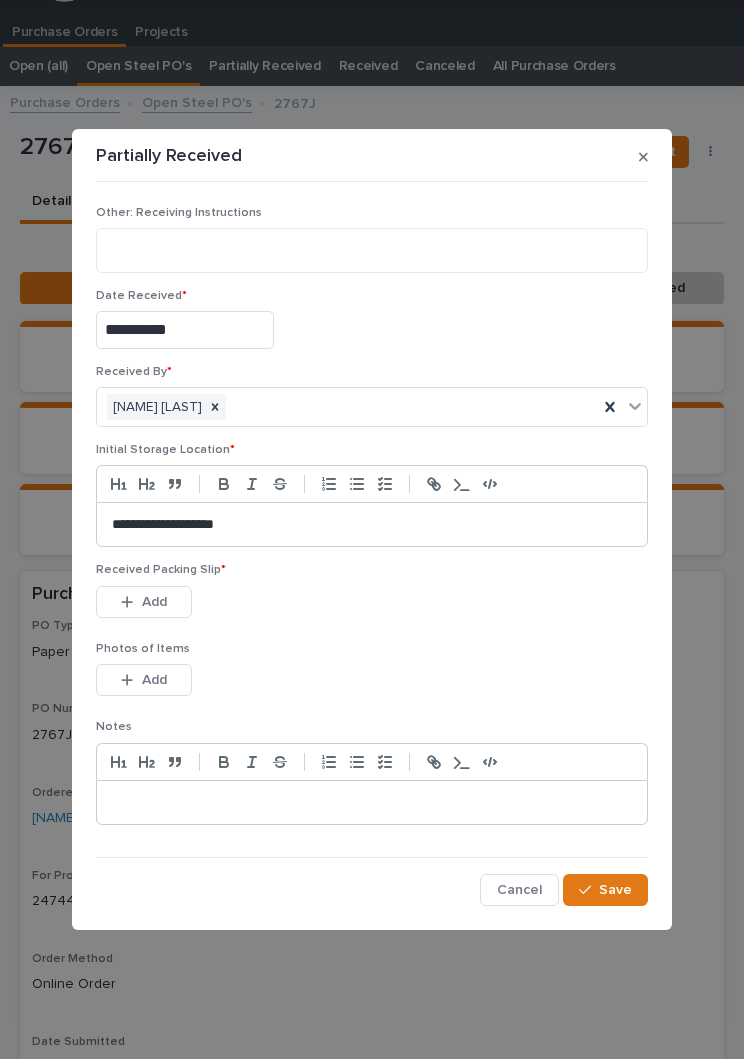 click on "Photos of Items" at bounding box center [372, 649] 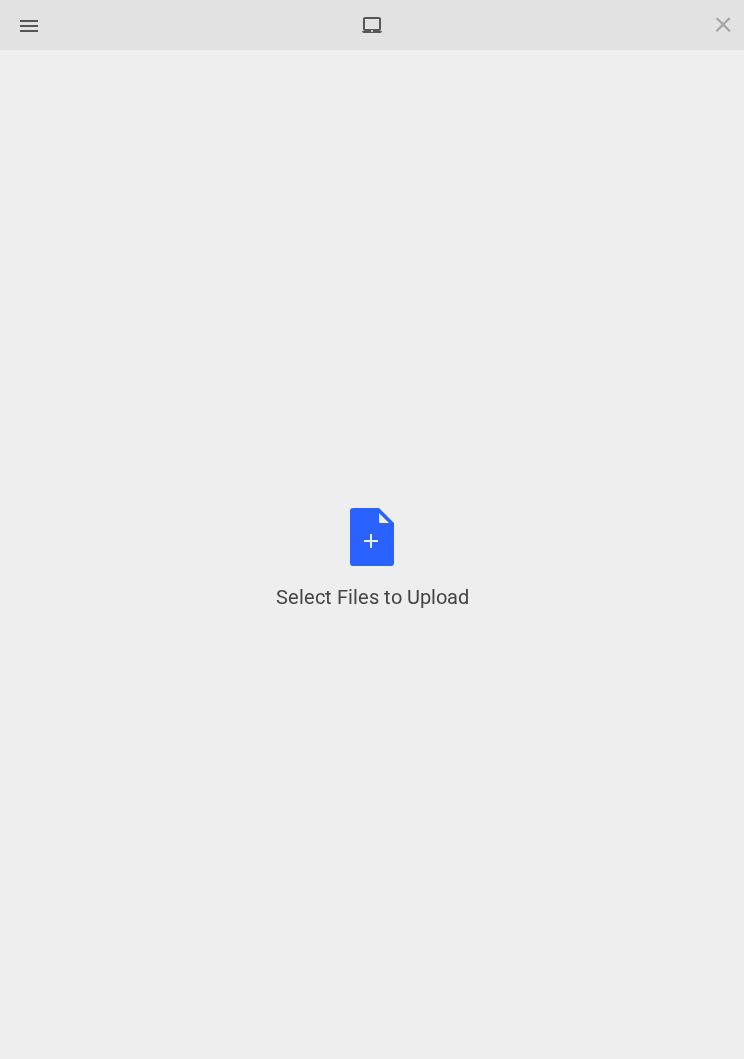 click on "Select Files to Upload
or Drag and Drop, Copy and Paste Files" at bounding box center [372, 559] 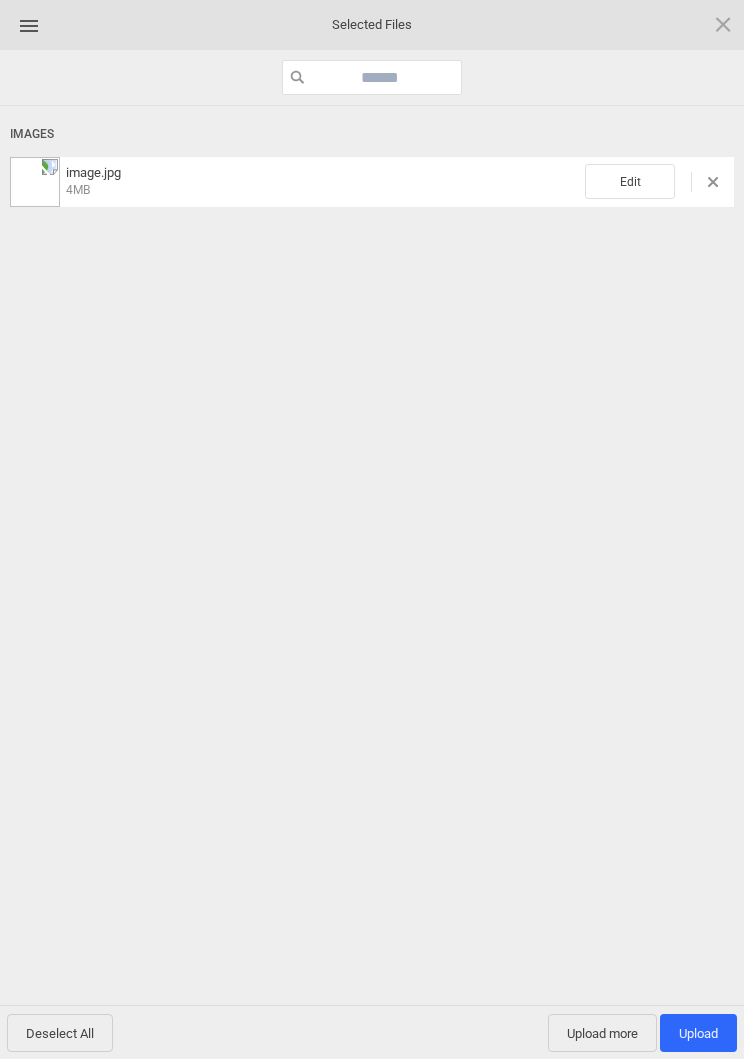 click on "Edit" at bounding box center [630, 181] 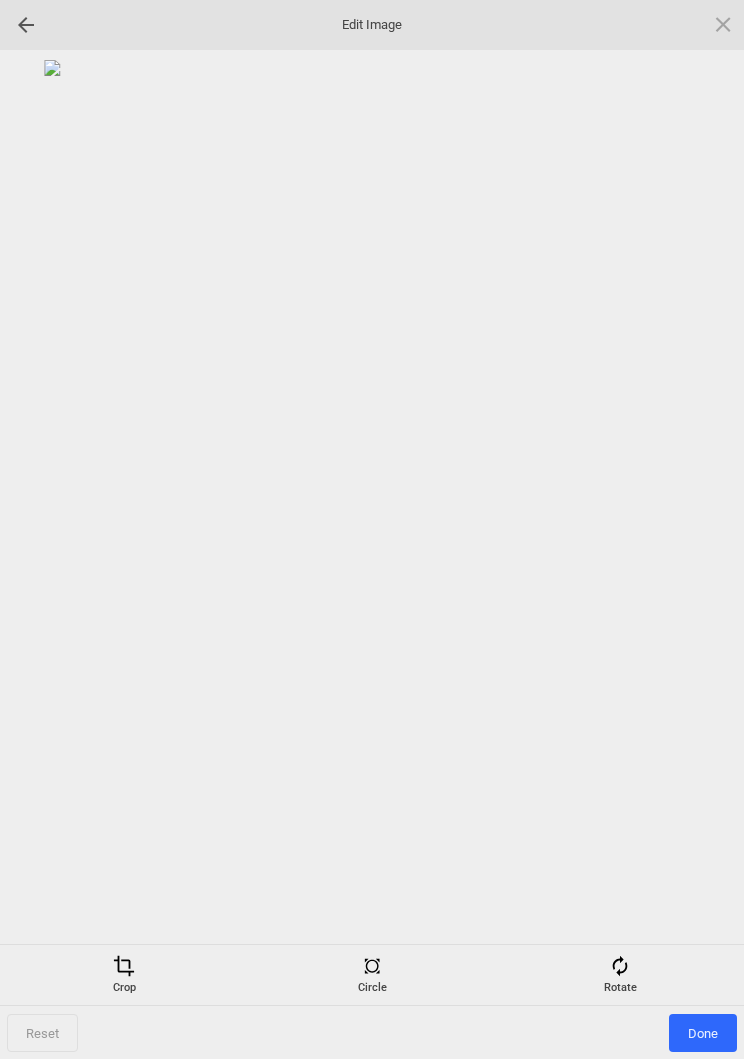 click at bounding box center [620, 966] 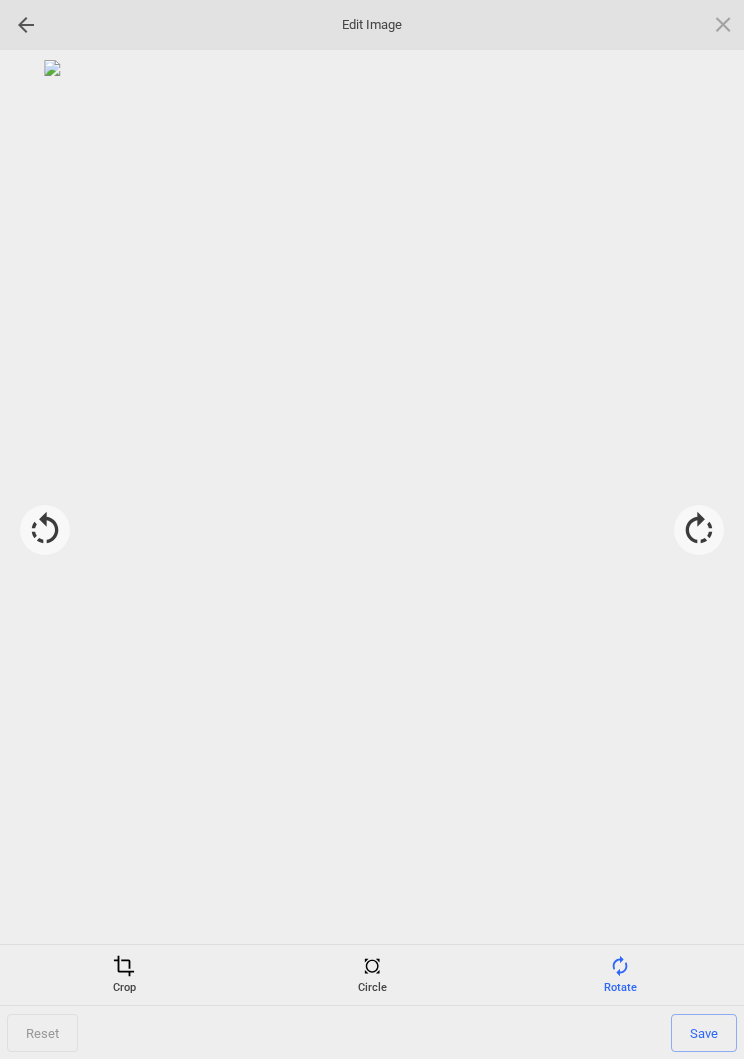 click at bounding box center [699, 530] 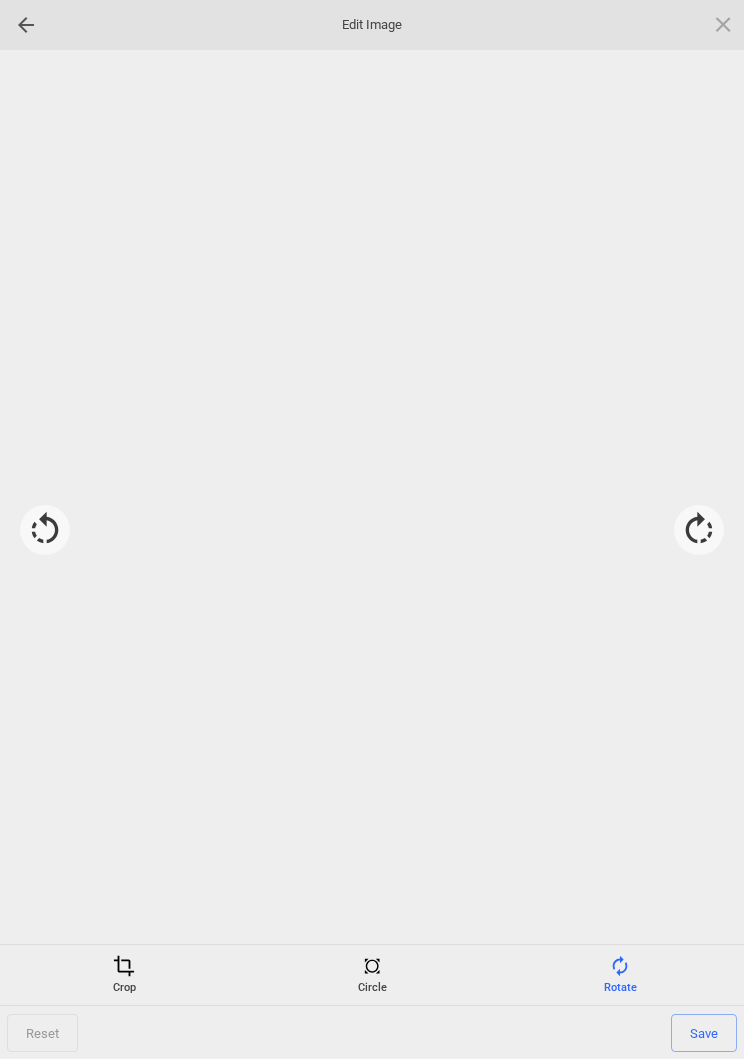 click at bounding box center (699, 530) 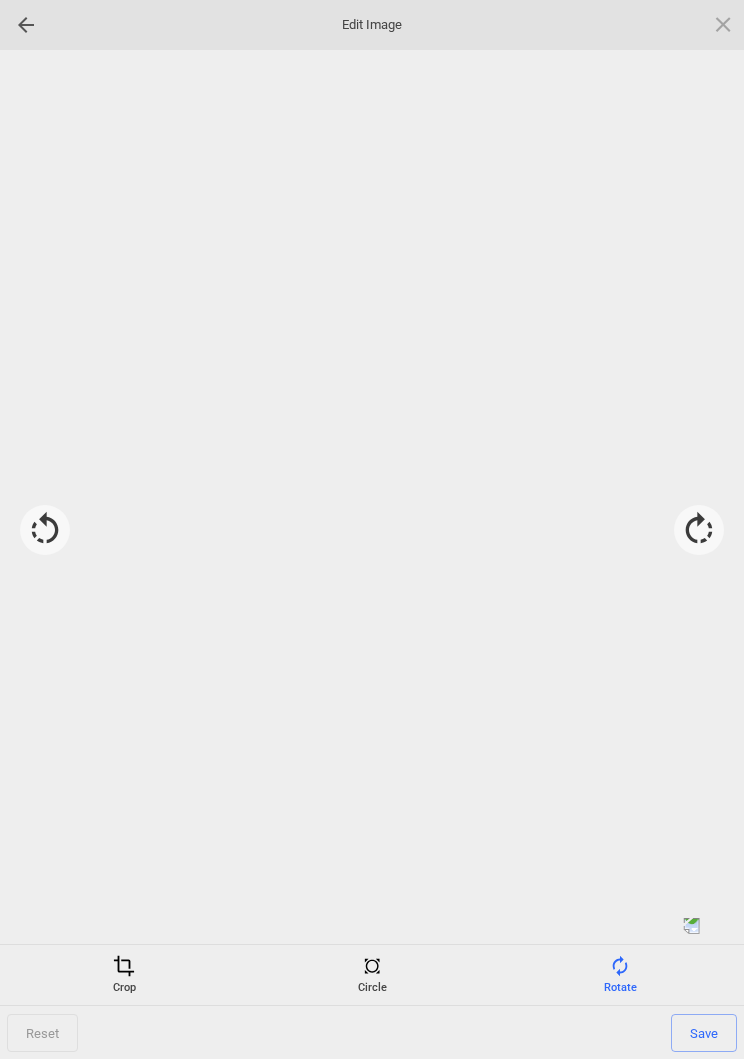 click at bounding box center (699, 530) 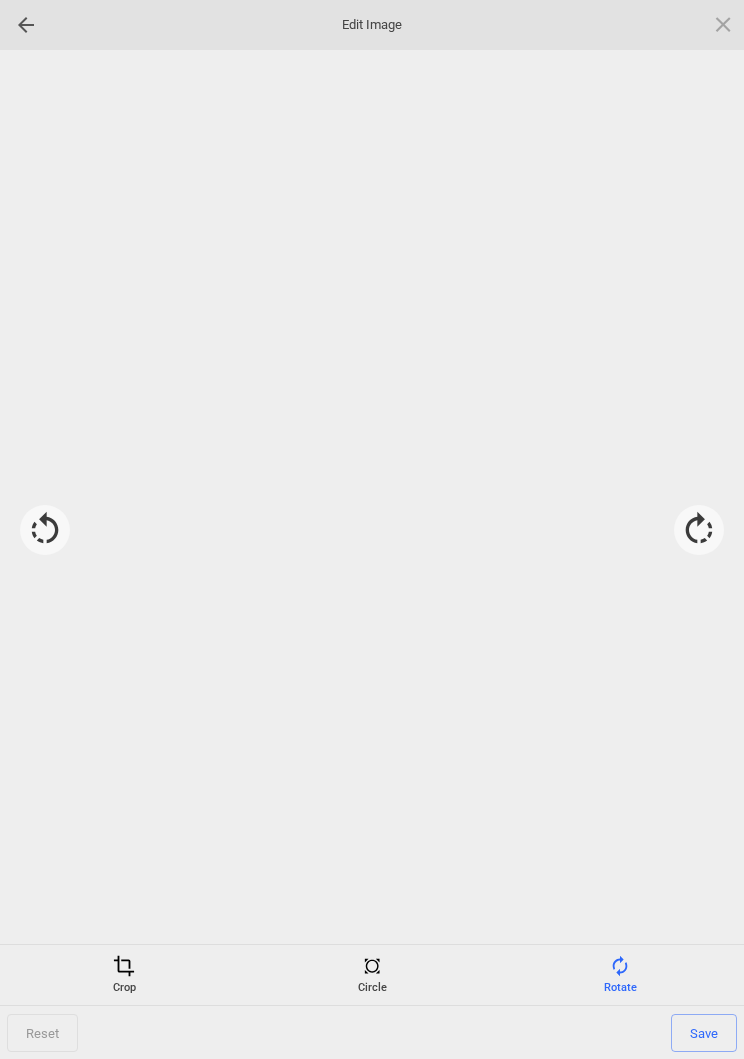 click at bounding box center (699, 530) 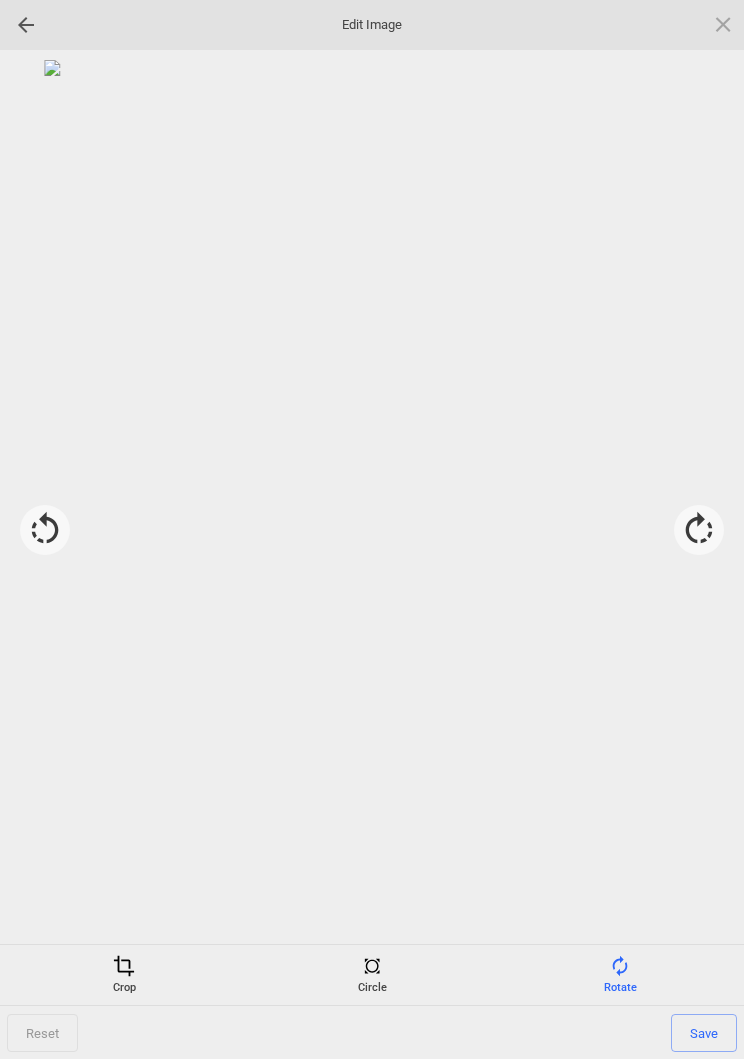 click on "Save" at bounding box center [704, 1033] 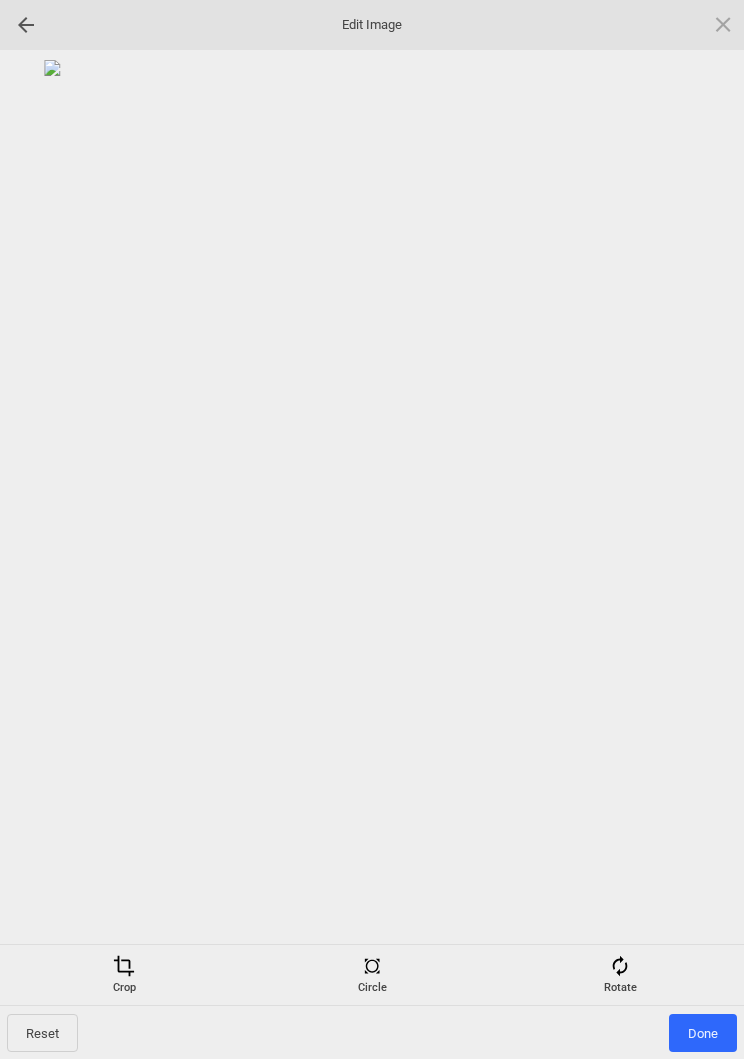click on "Done" at bounding box center [703, 1033] 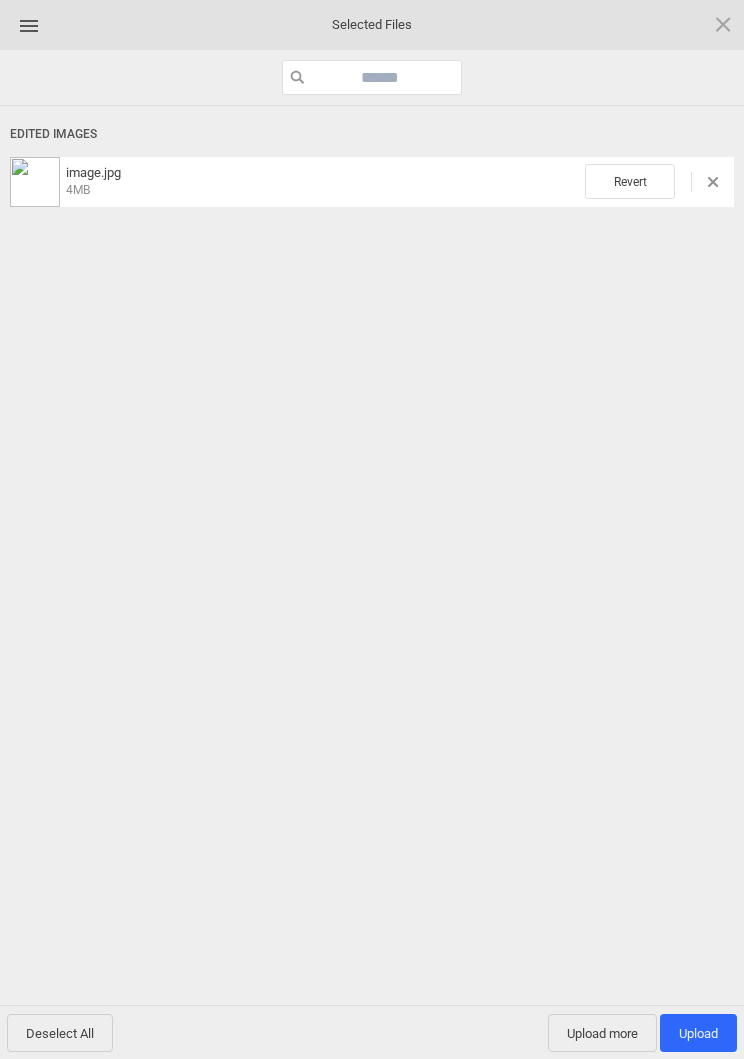 click on "Upload more" at bounding box center (602, 1033) 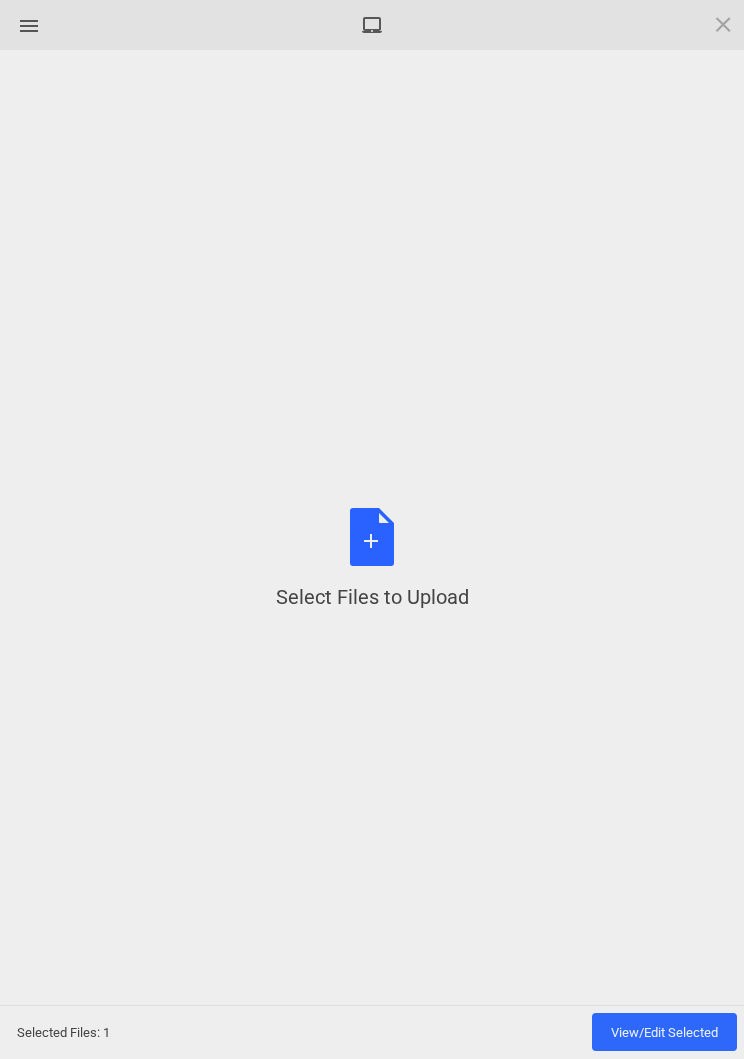 click on "Select Files to Upload
or Drag and Drop, Copy and Paste Files" at bounding box center [372, 559] 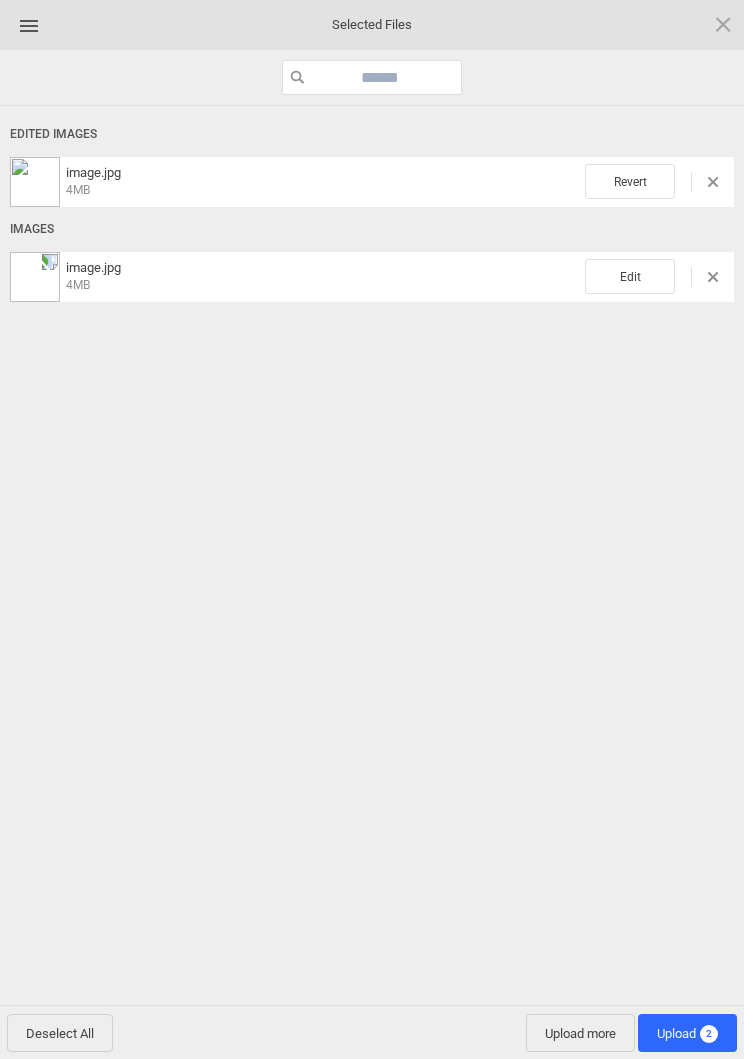 click on "Edit" at bounding box center [630, 181] 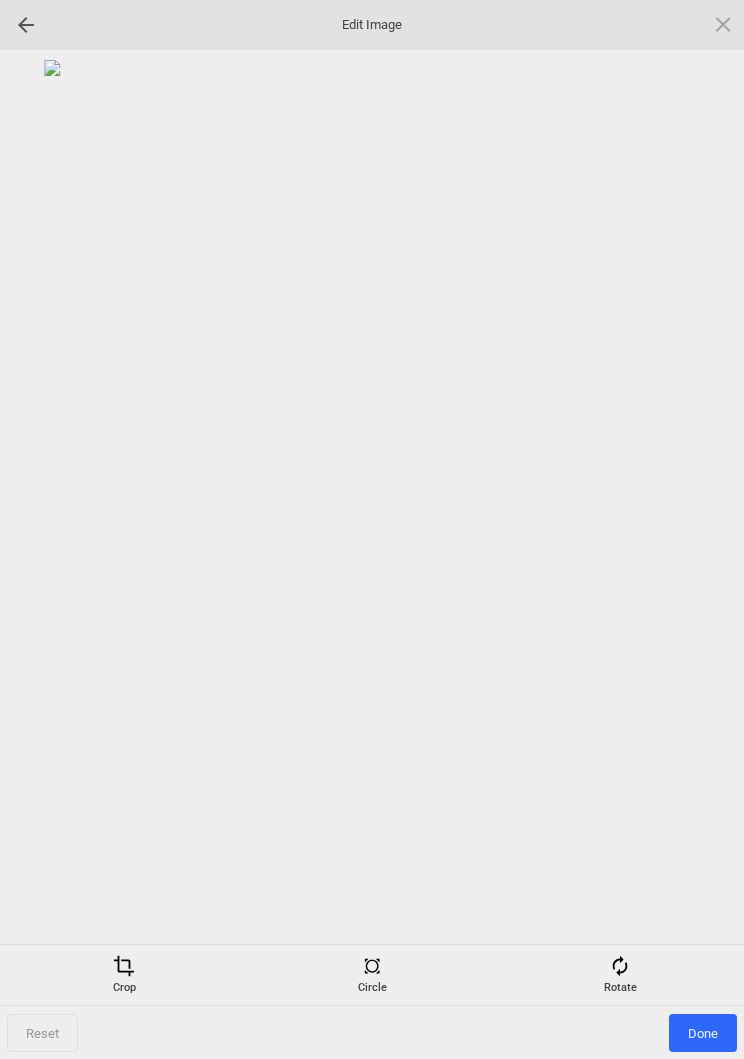 click at bounding box center [620, 966] 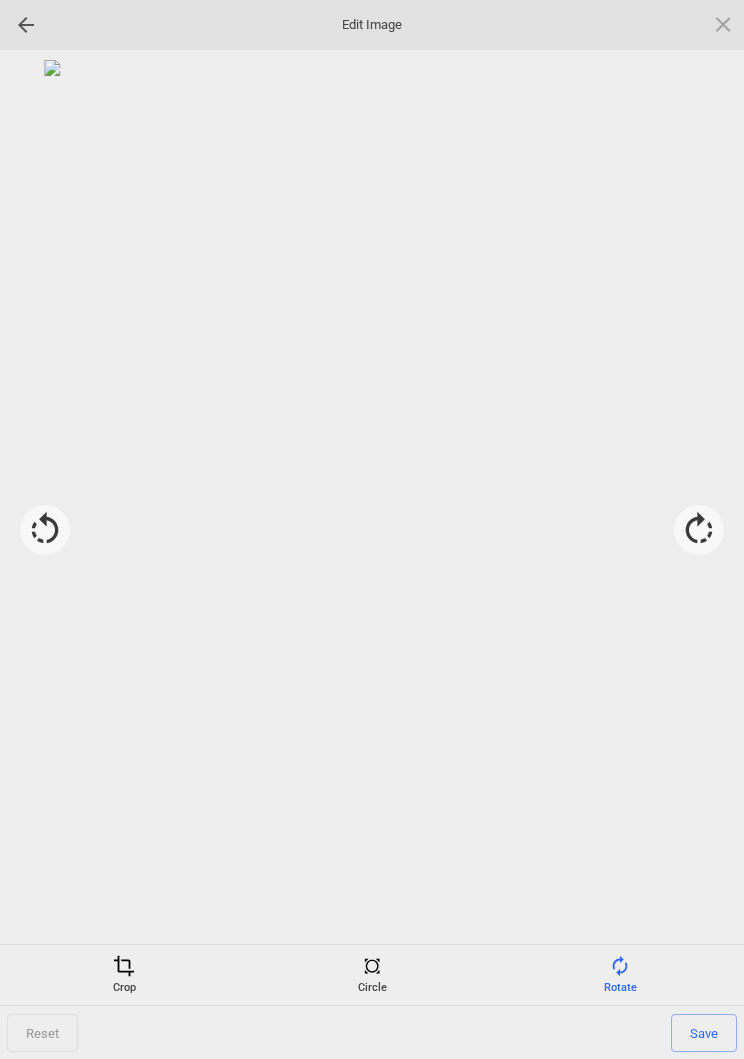 click at bounding box center [699, 530] 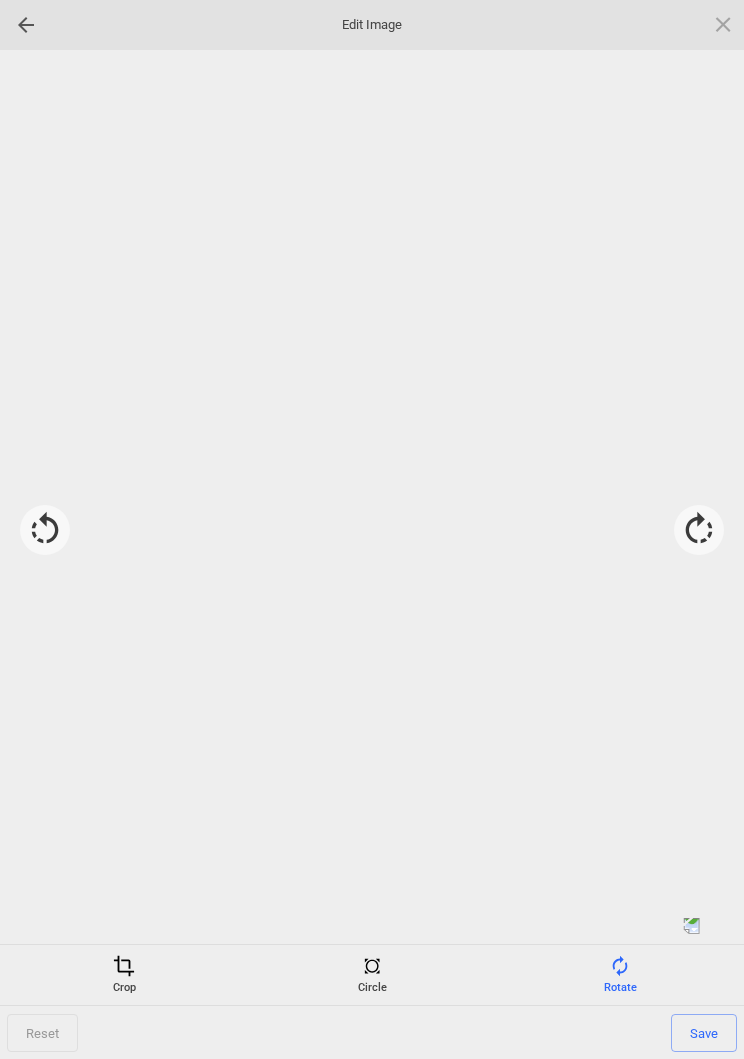 click at bounding box center (699, 530) 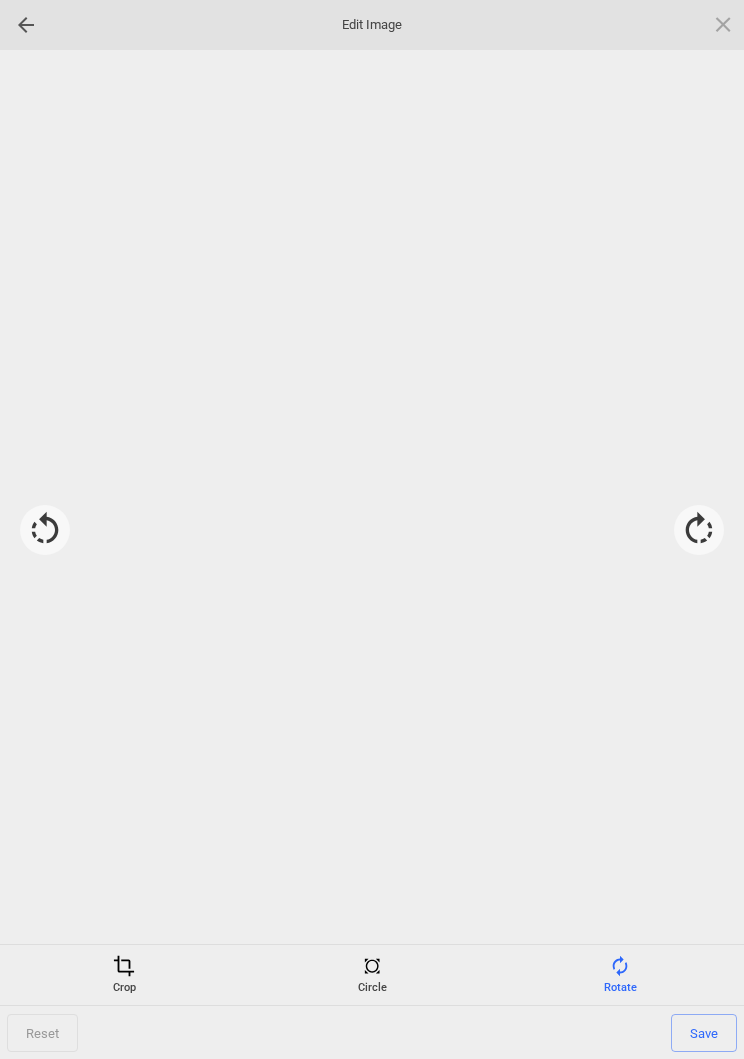 click at bounding box center [699, 530] 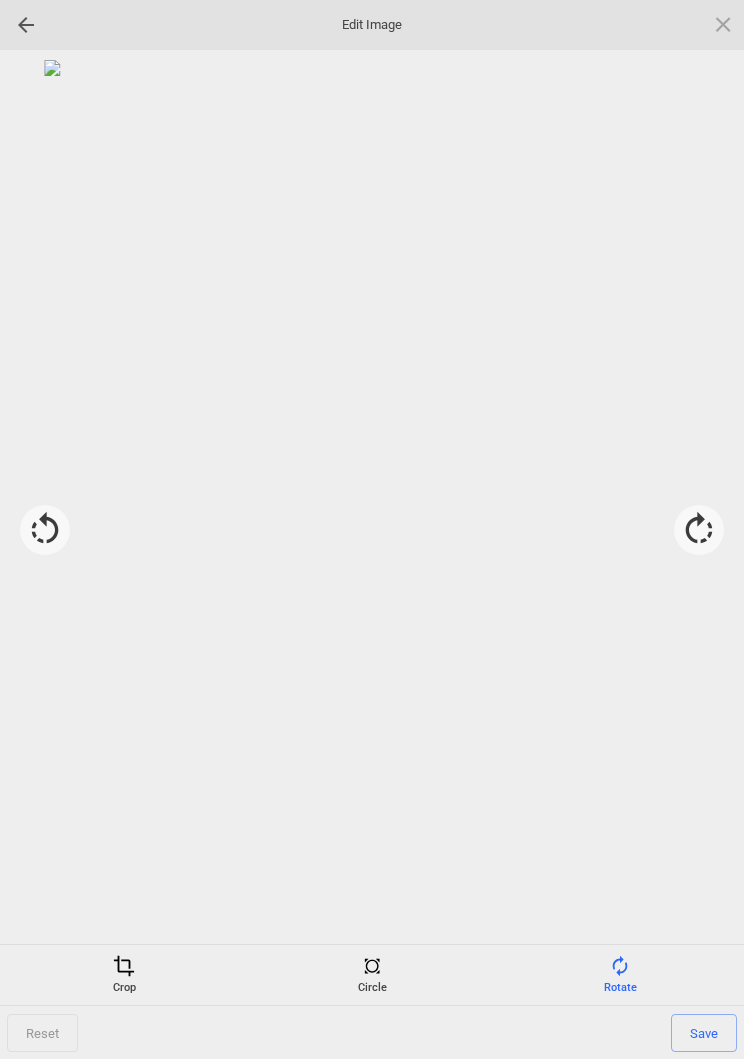 click on "Save" at bounding box center [704, 1033] 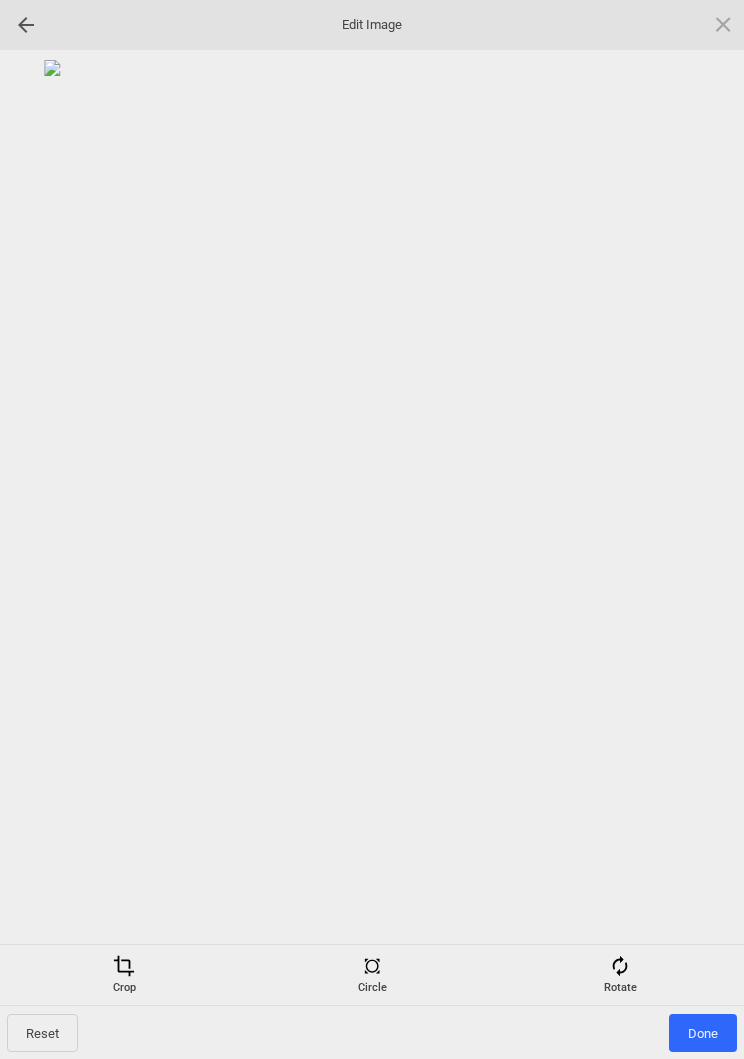 click on "Done" at bounding box center [703, 1033] 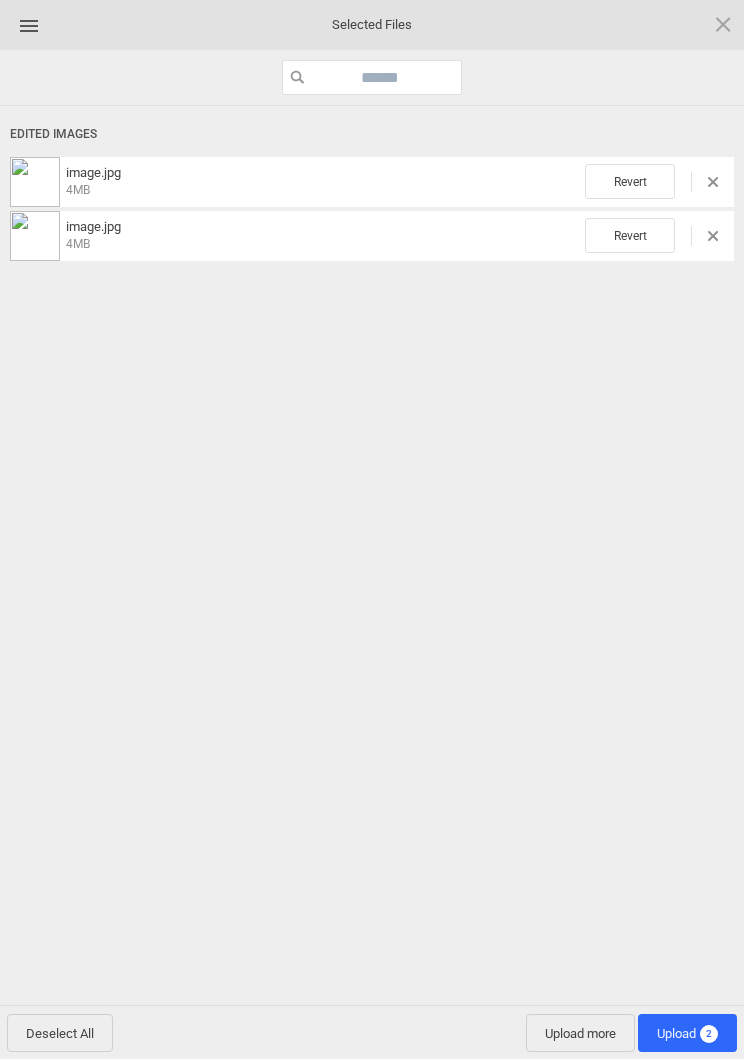 click on "Upload more" at bounding box center [580, 1033] 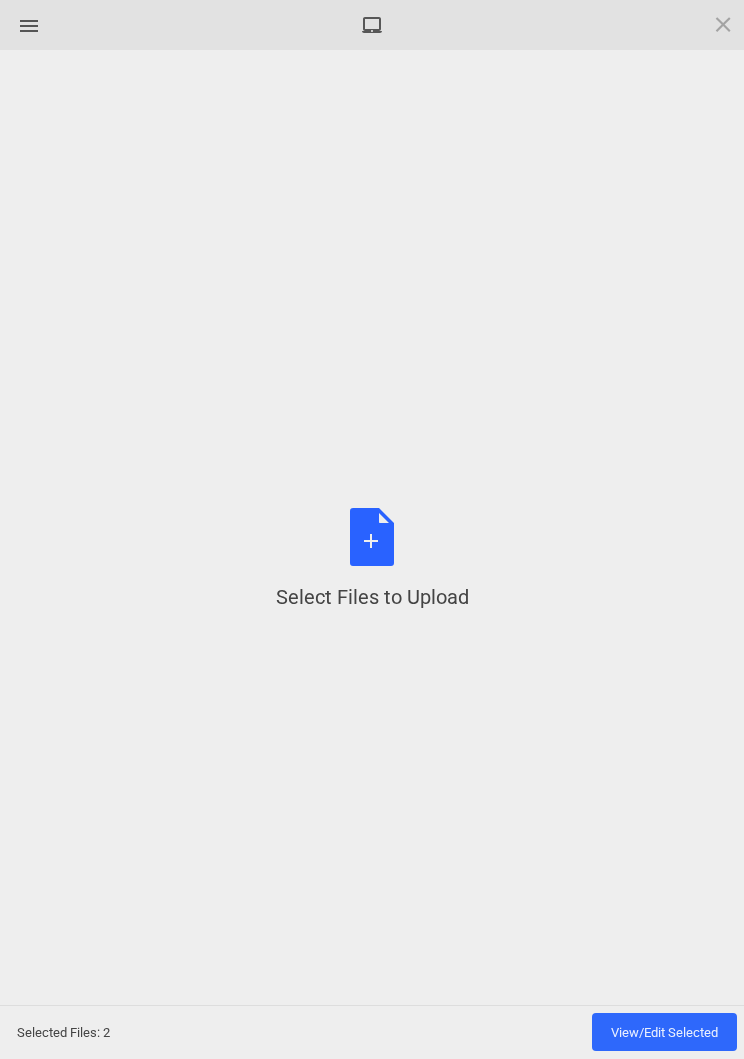 click on "Select Files to Upload
or Drag and Drop, Copy and Paste Files" at bounding box center [372, 559] 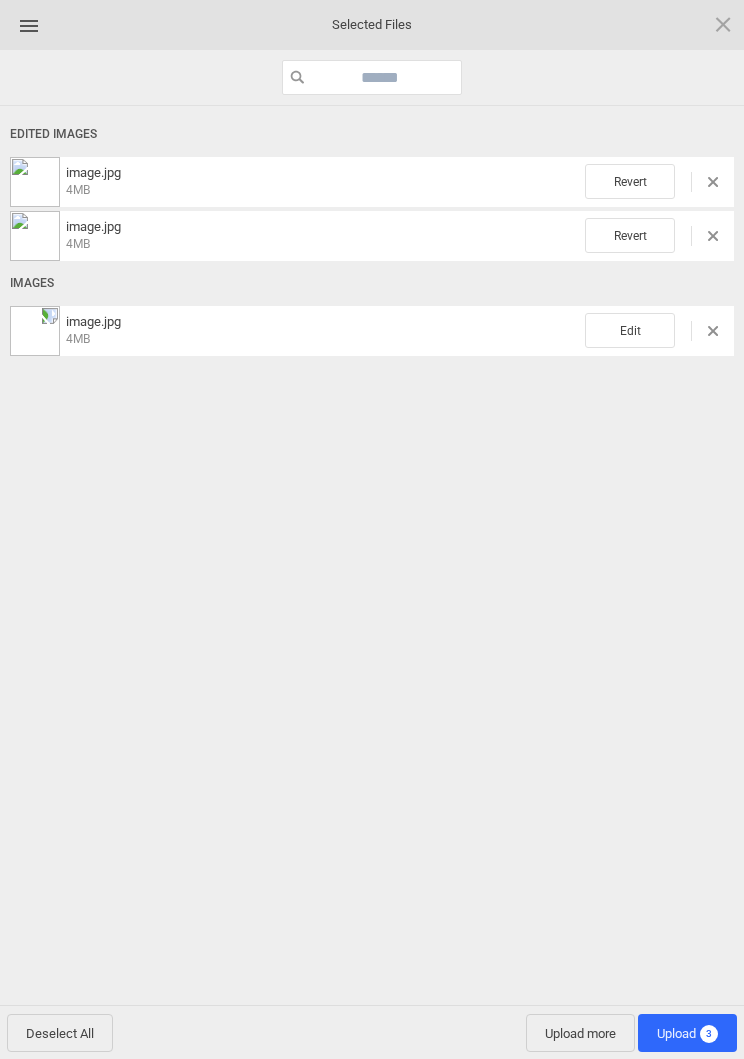 click on "Edit" at bounding box center (630, 181) 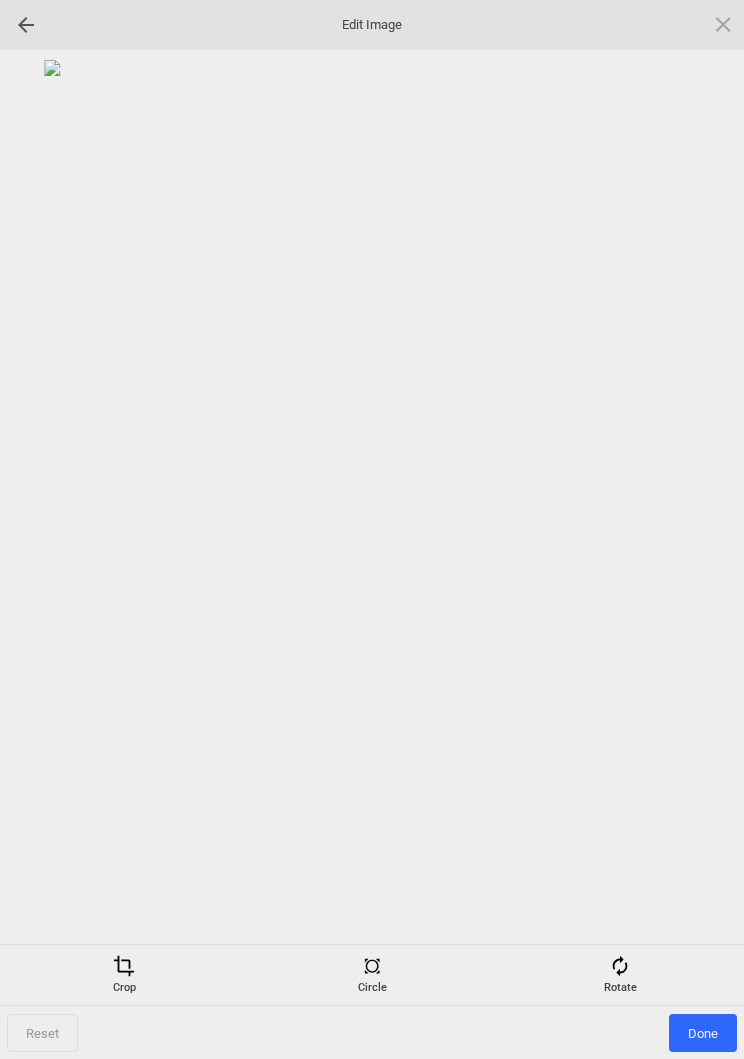 click on "Rotate" at bounding box center (620, 975) 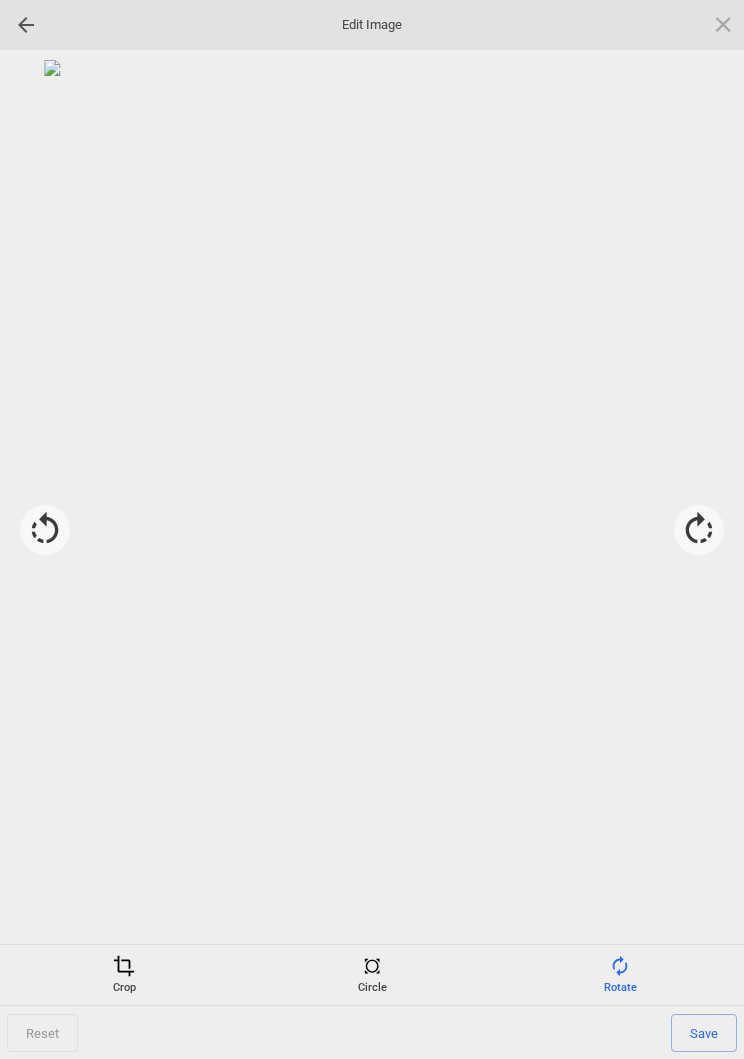 click at bounding box center [699, 530] 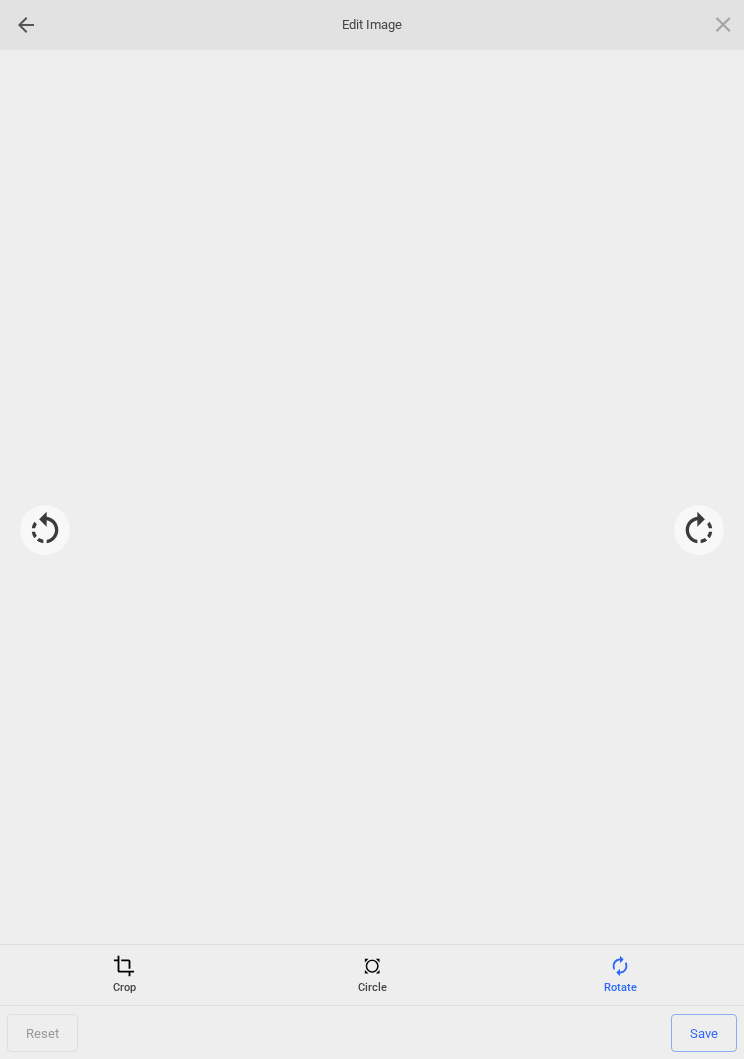 click at bounding box center (699, 530) 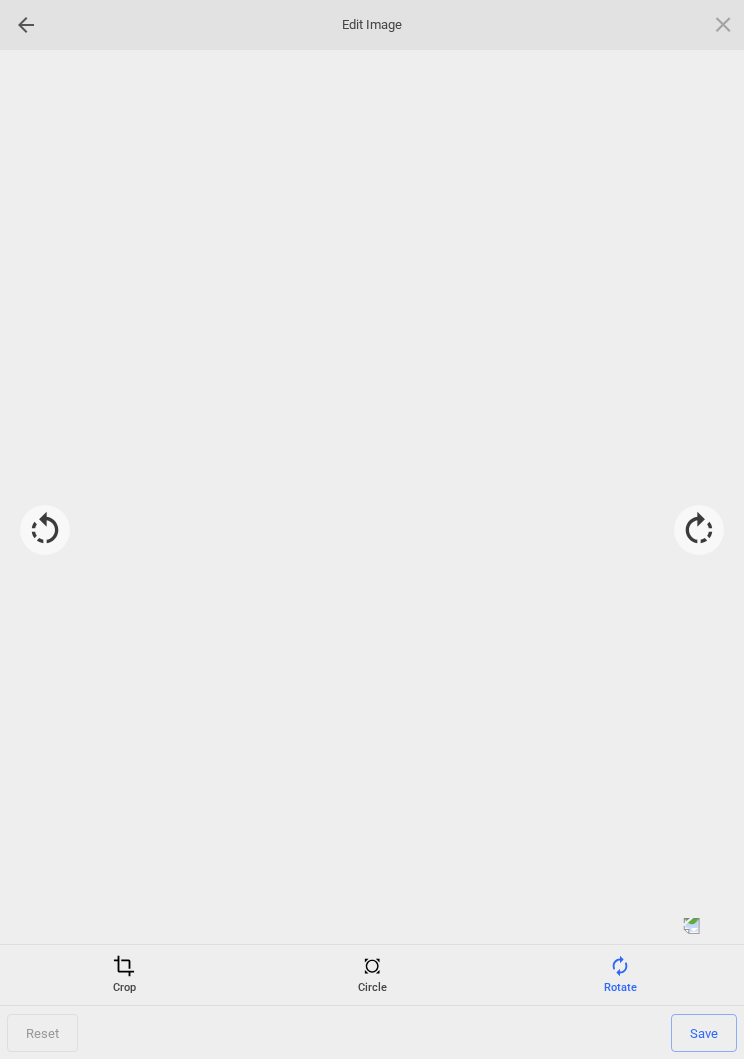 click at bounding box center [699, 530] 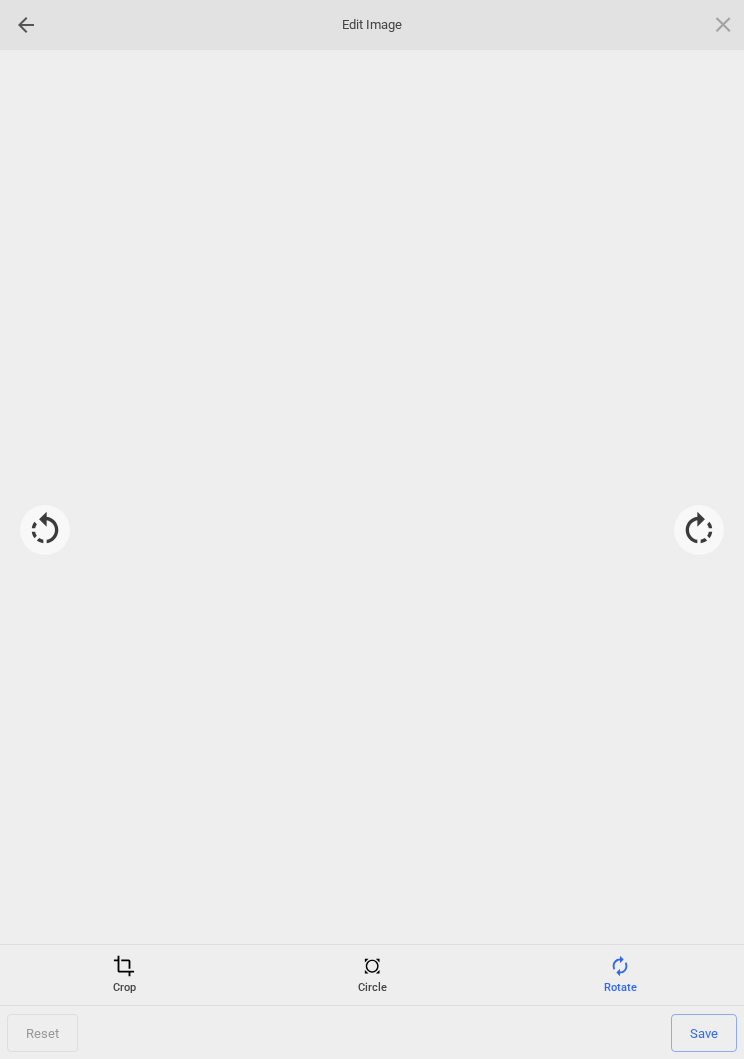 click at bounding box center (699, 530) 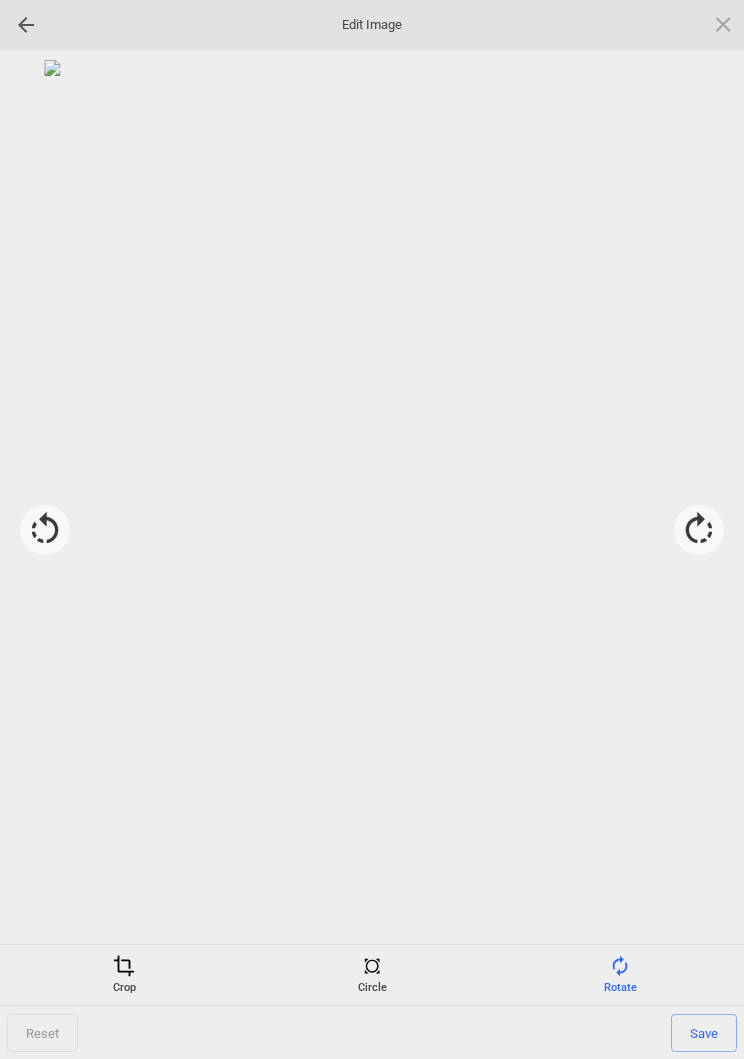 click on "Save" at bounding box center (704, 1033) 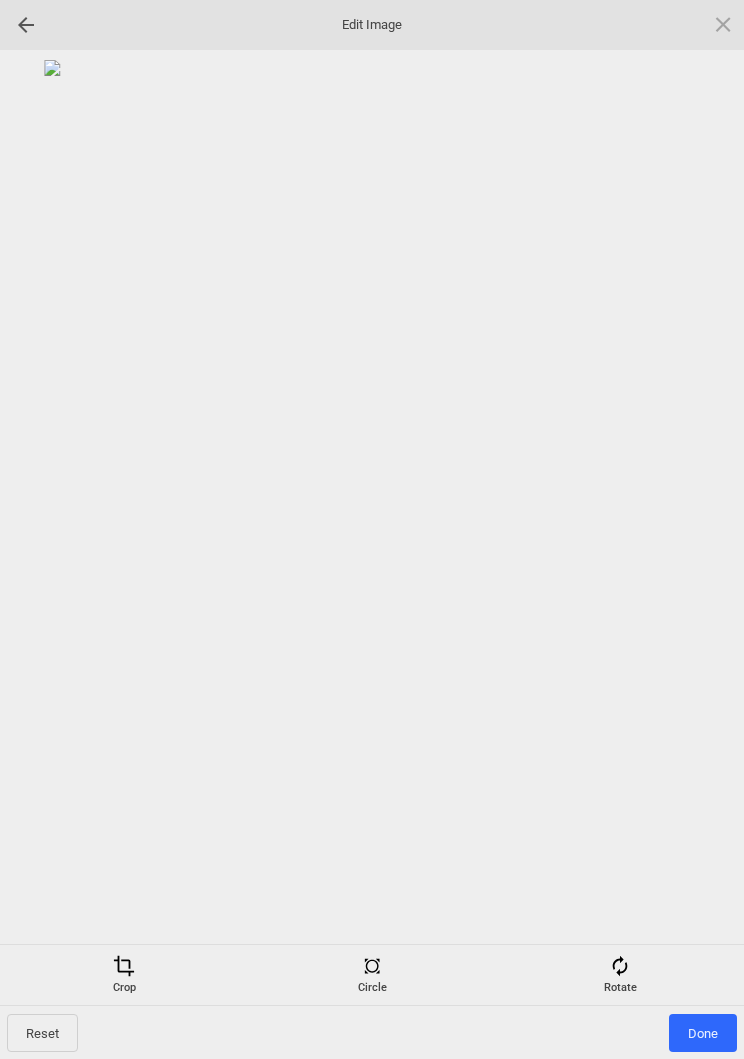 click on "Done" at bounding box center [703, 1033] 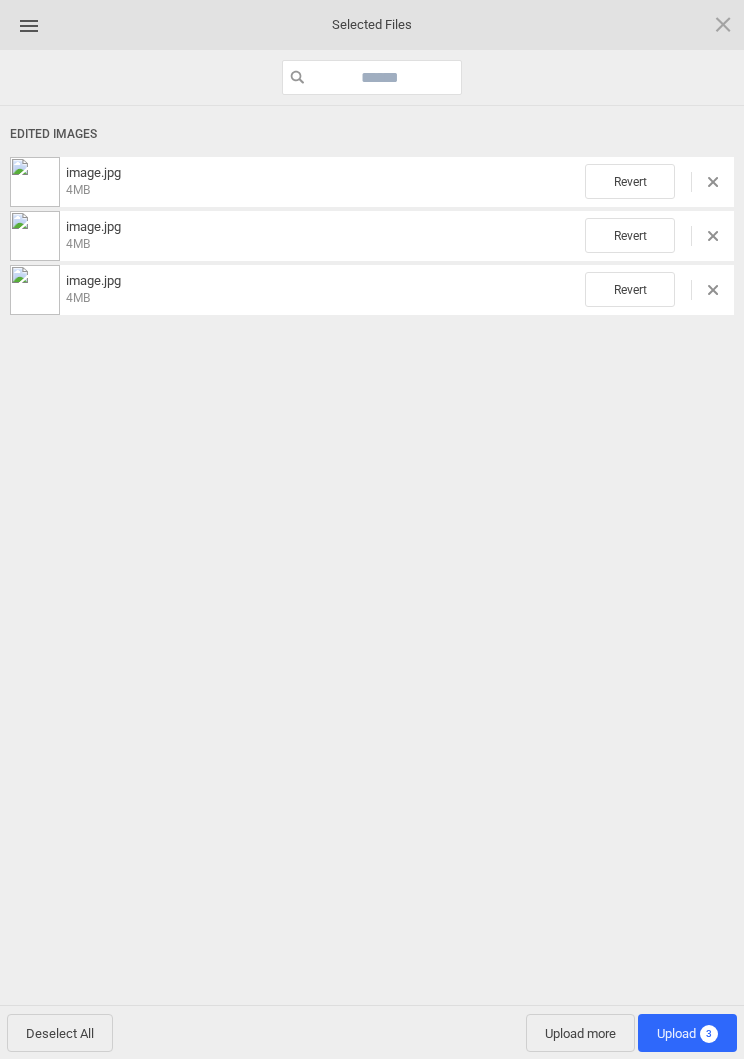 click on "Upload
3" at bounding box center [687, 1033] 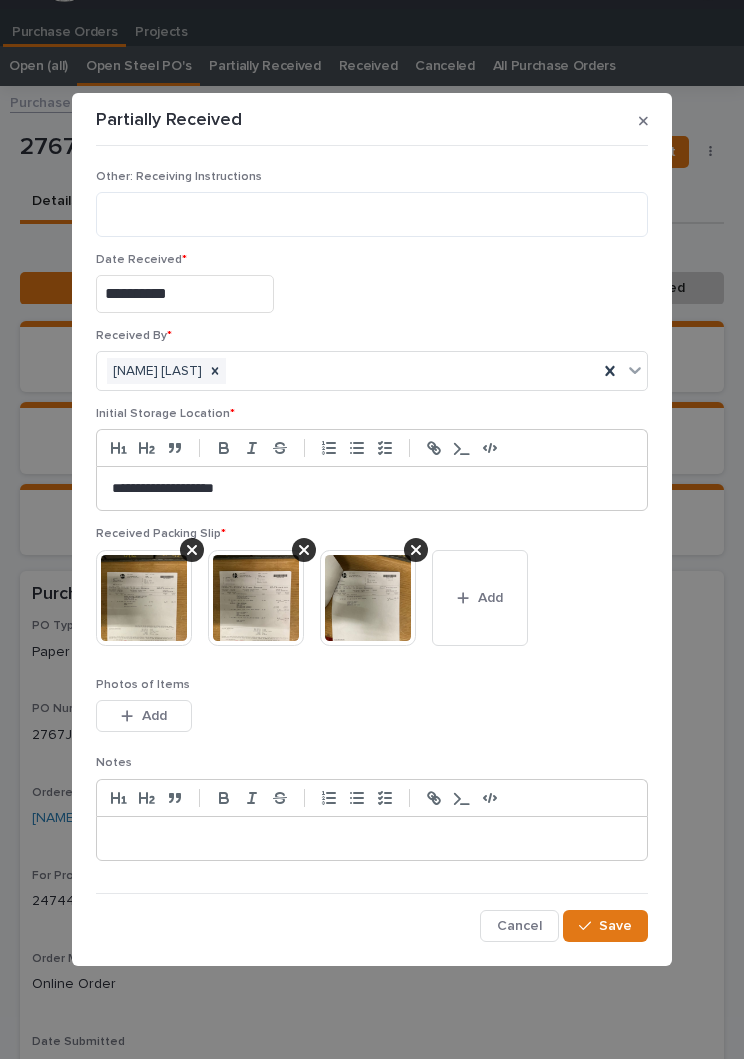 click on "Save" at bounding box center [615, 926] 